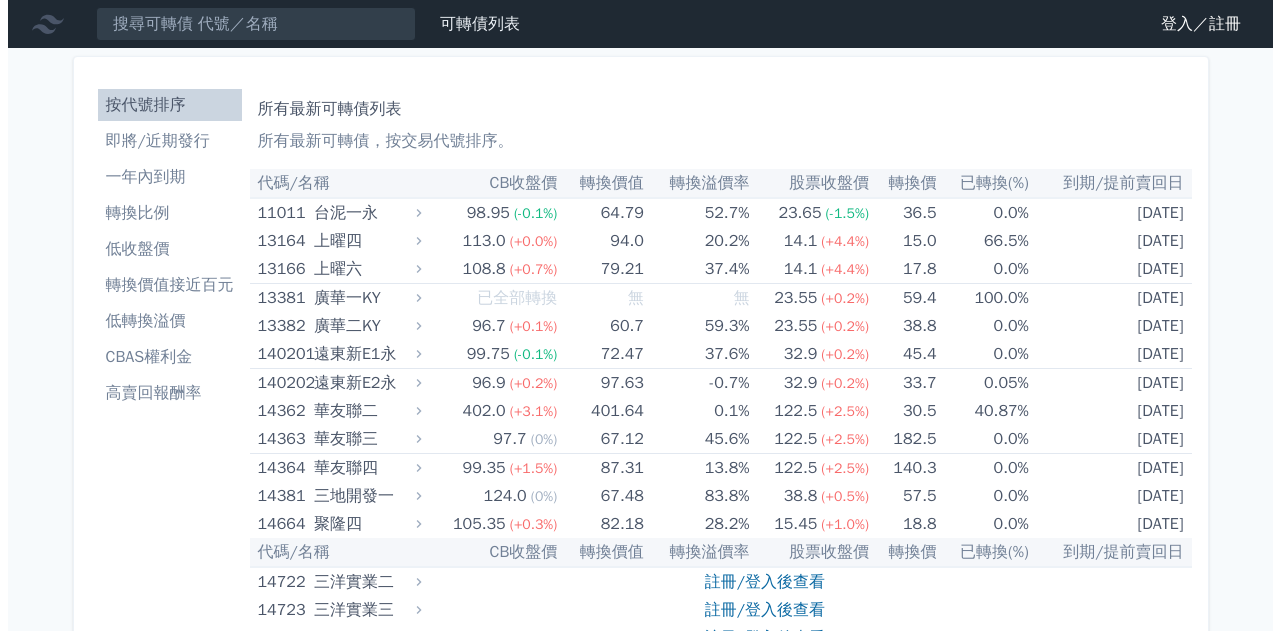 scroll, scrollTop: 0, scrollLeft: 0, axis: both 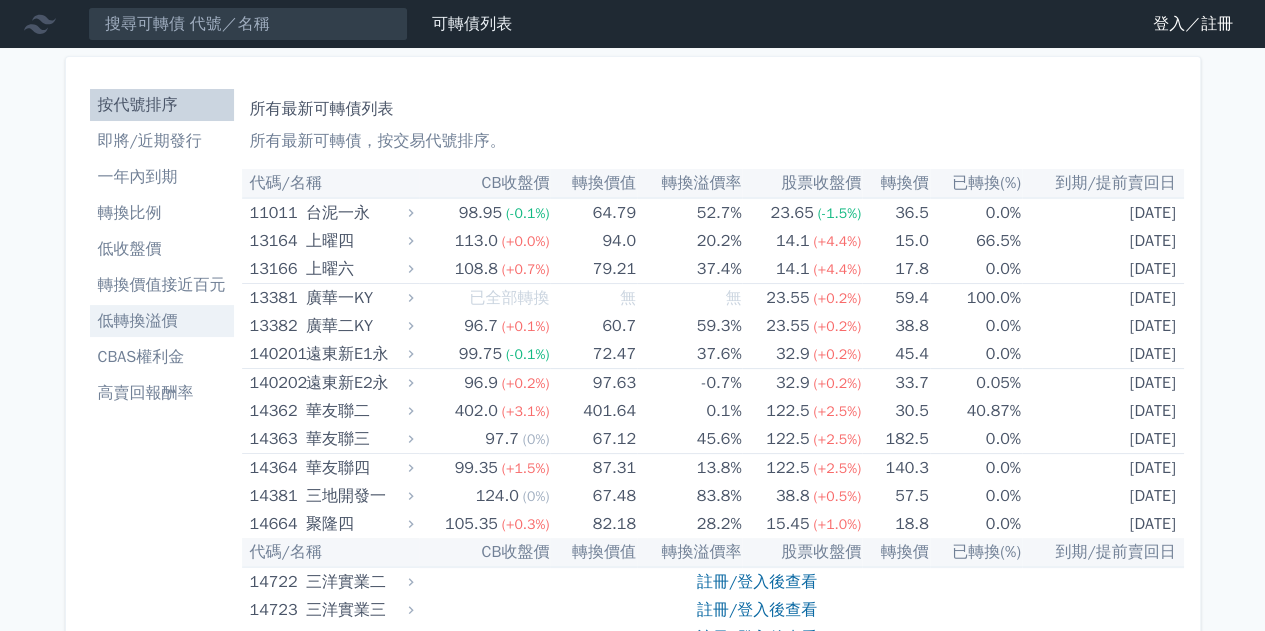 click on "低轉換溢價" at bounding box center [162, 321] 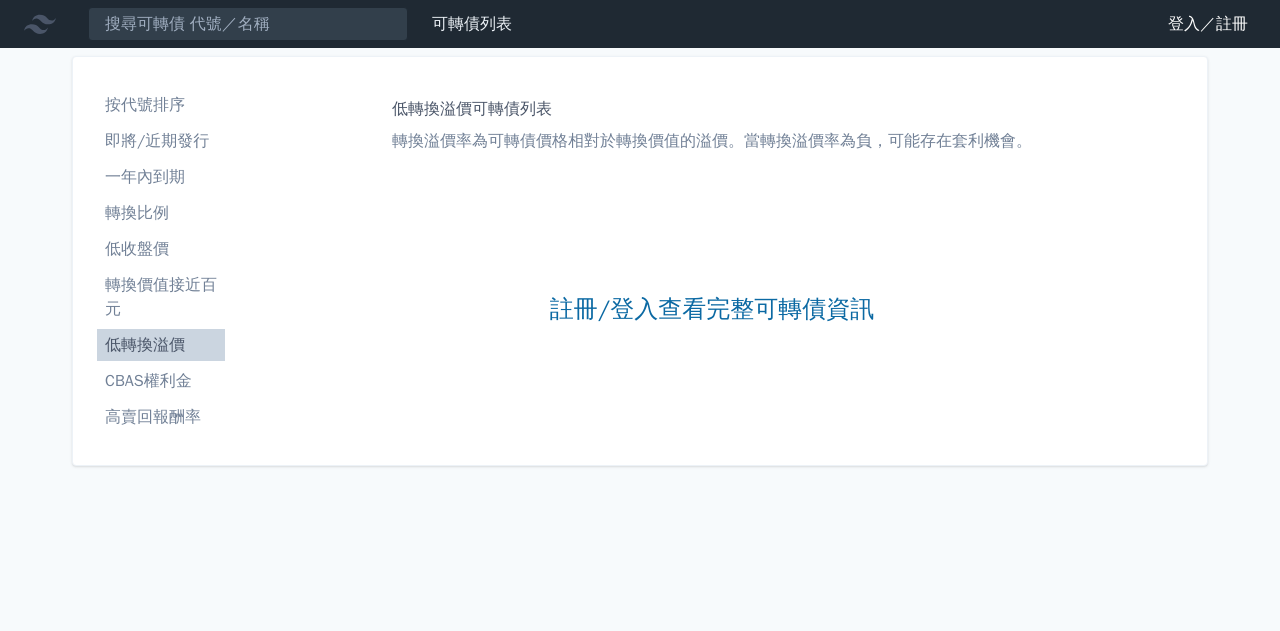 click on "註冊/登入查看完整可轉債資訊" at bounding box center [712, 309] 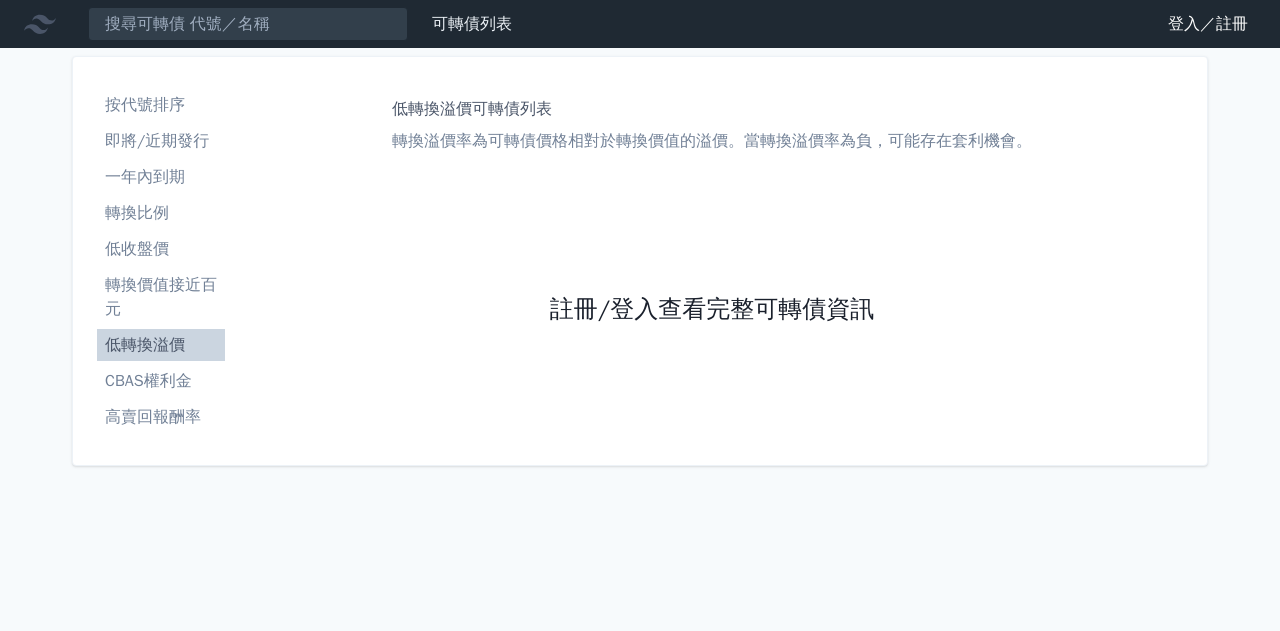 click on "註冊/登入查看完整可轉債資訊" at bounding box center (712, 309) 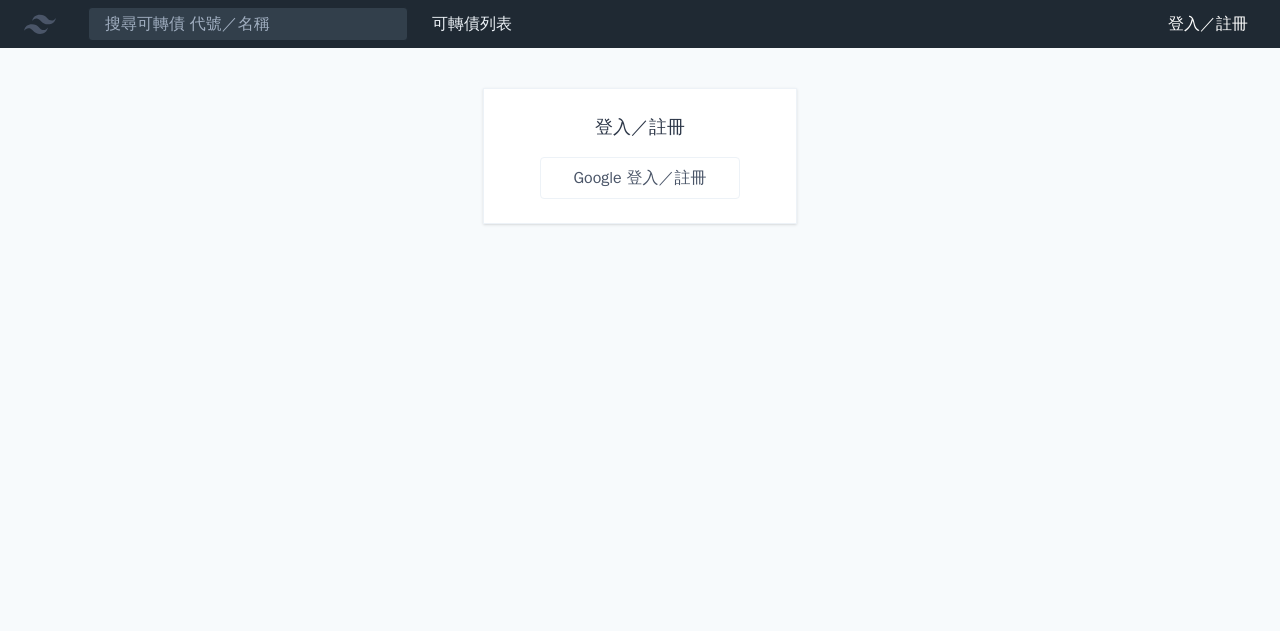 click on "Google 登入／註冊" at bounding box center (639, 178) 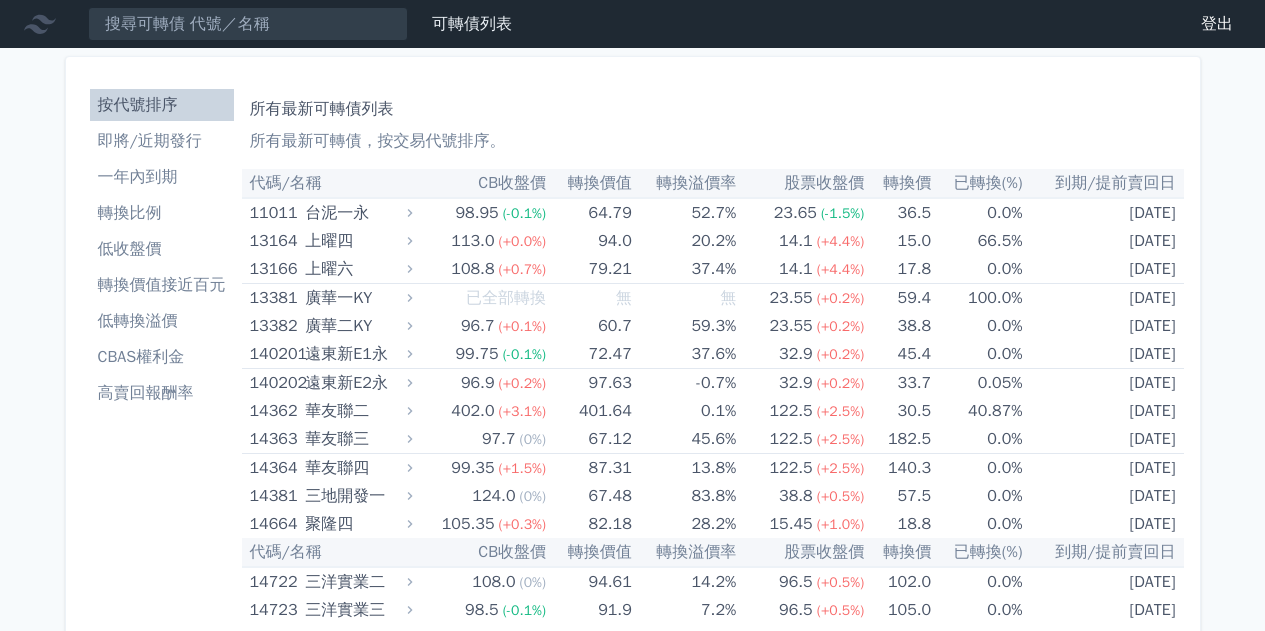 scroll, scrollTop: 0, scrollLeft: 0, axis: both 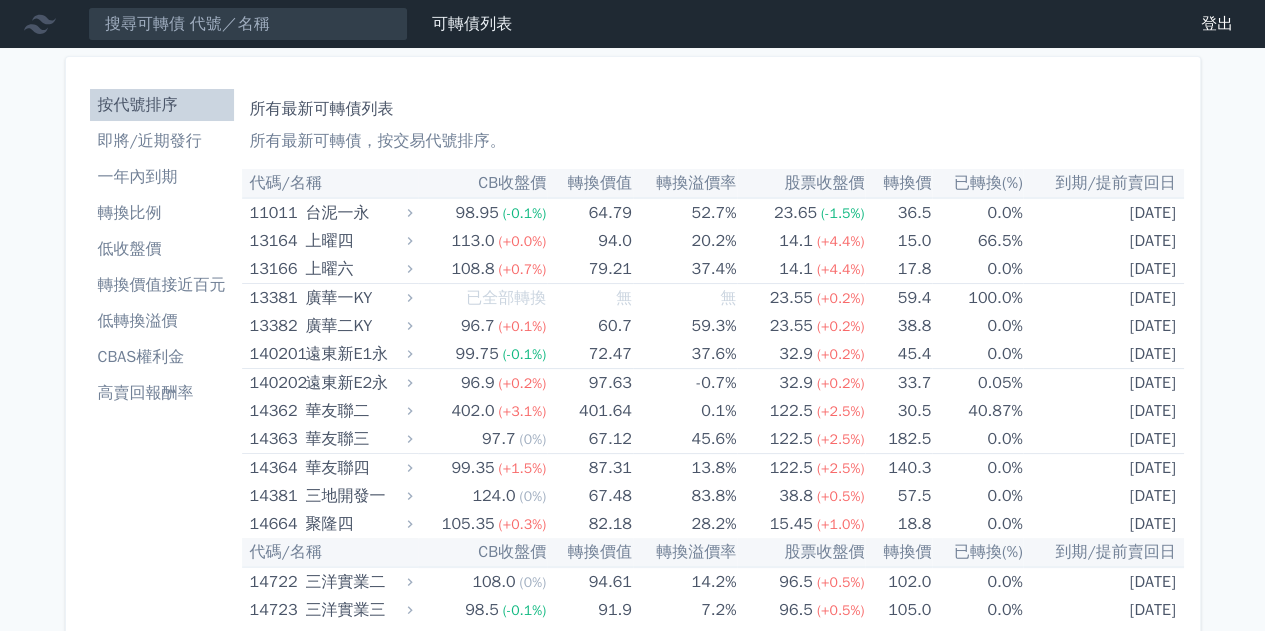 click on "轉換溢價率" at bounding box center [685, 183] 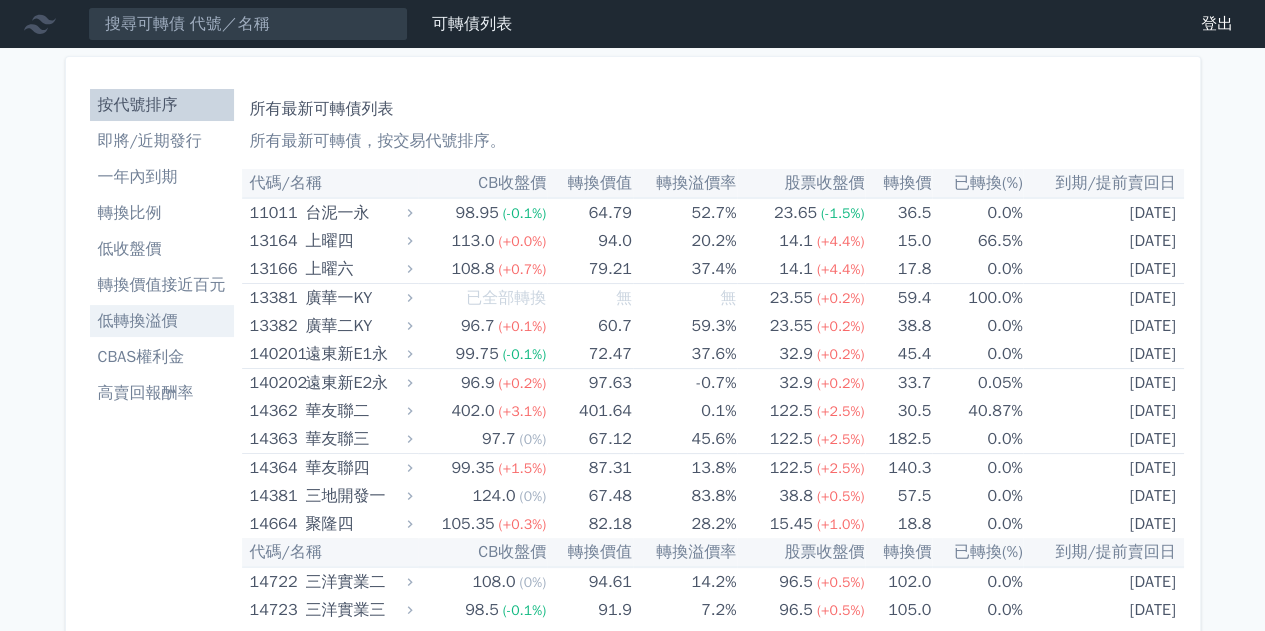 click on "低轉換溢價" at bounding box center (162, 321) 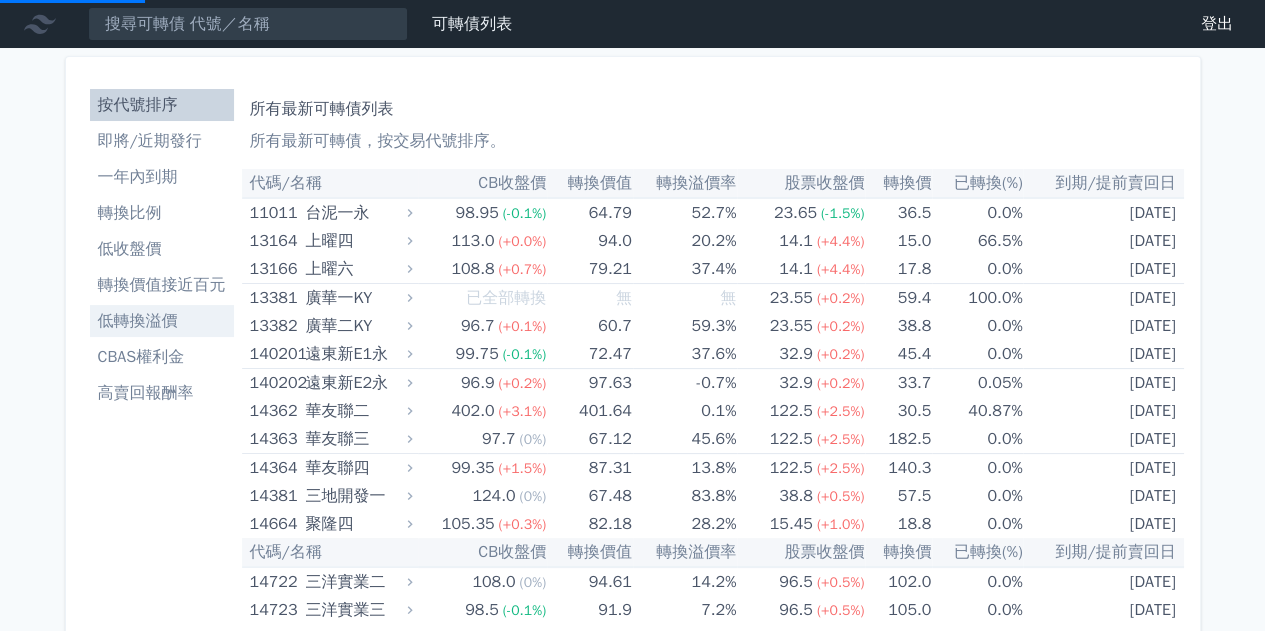 click on "低轉換溢價" at bounding box center (162, 321) 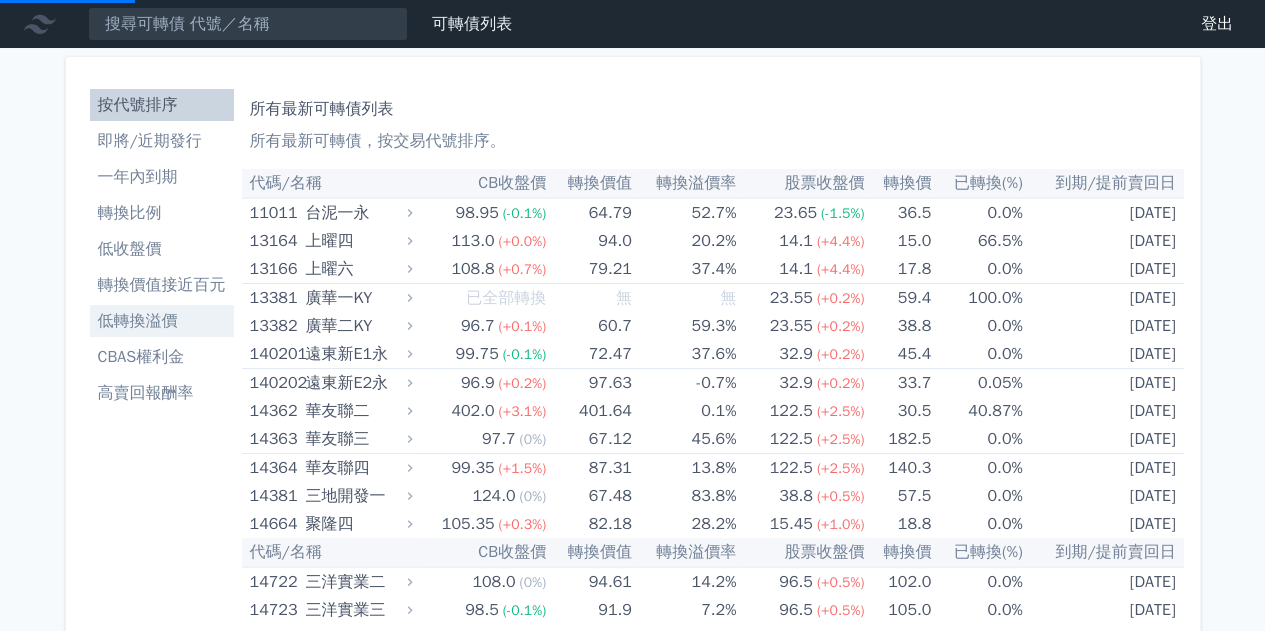 click on "低轉換溢價" at bounding box center (162, 321) 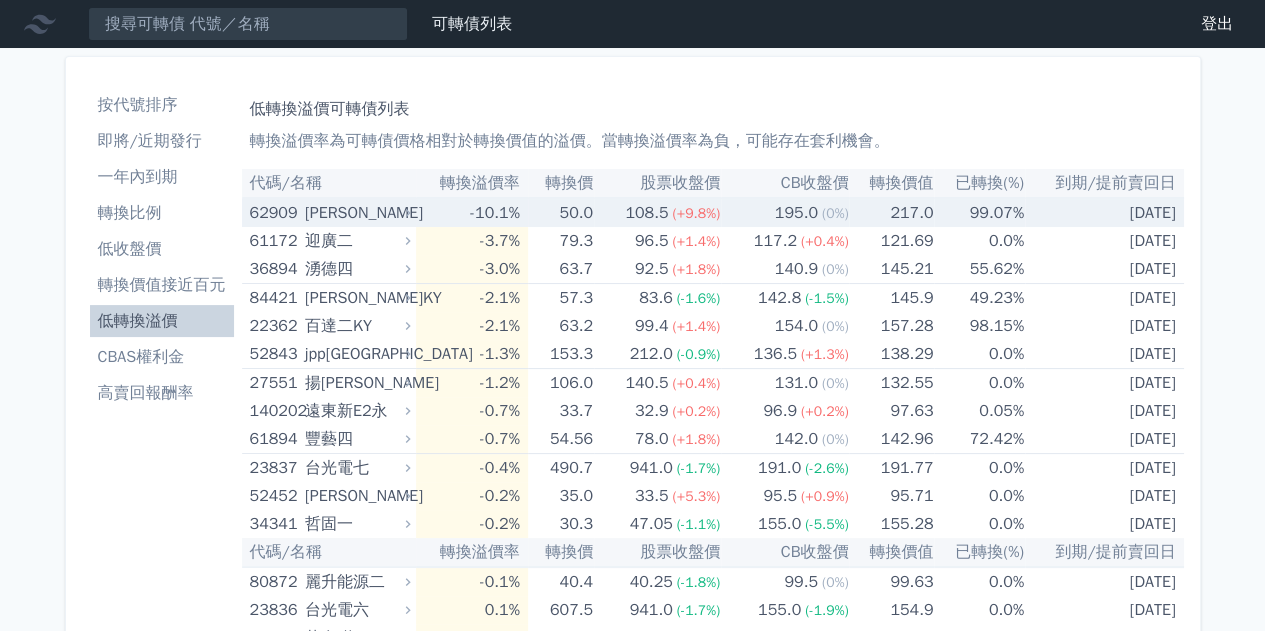 click on "[PERSON_NAME]" at bounding box center (355, 213) 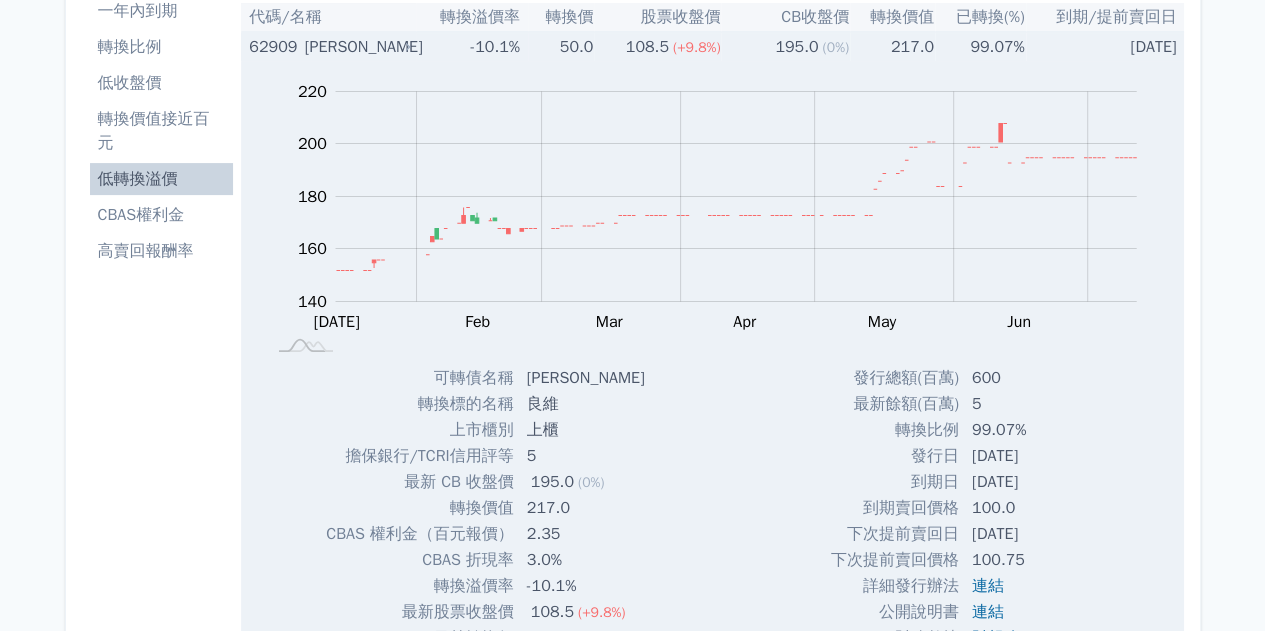 scroll, scrollTop: 0, scrollLeft: 0, axis: both 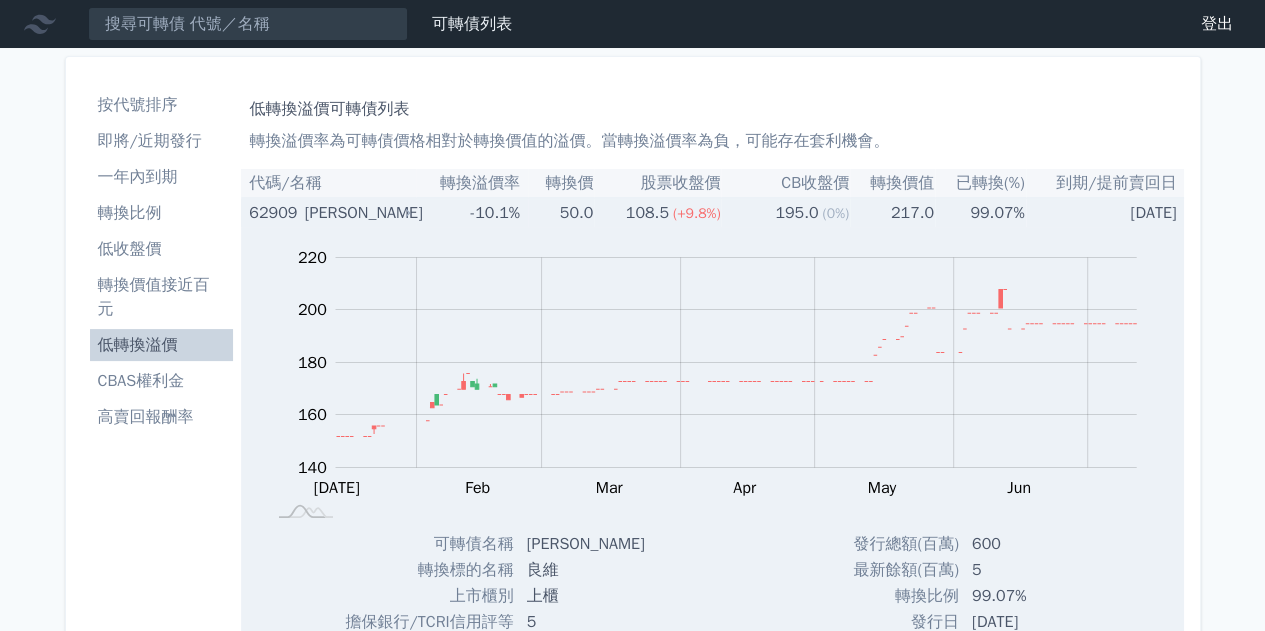 click on "[PERSON_NAME]" at bounding box center [355, 213] 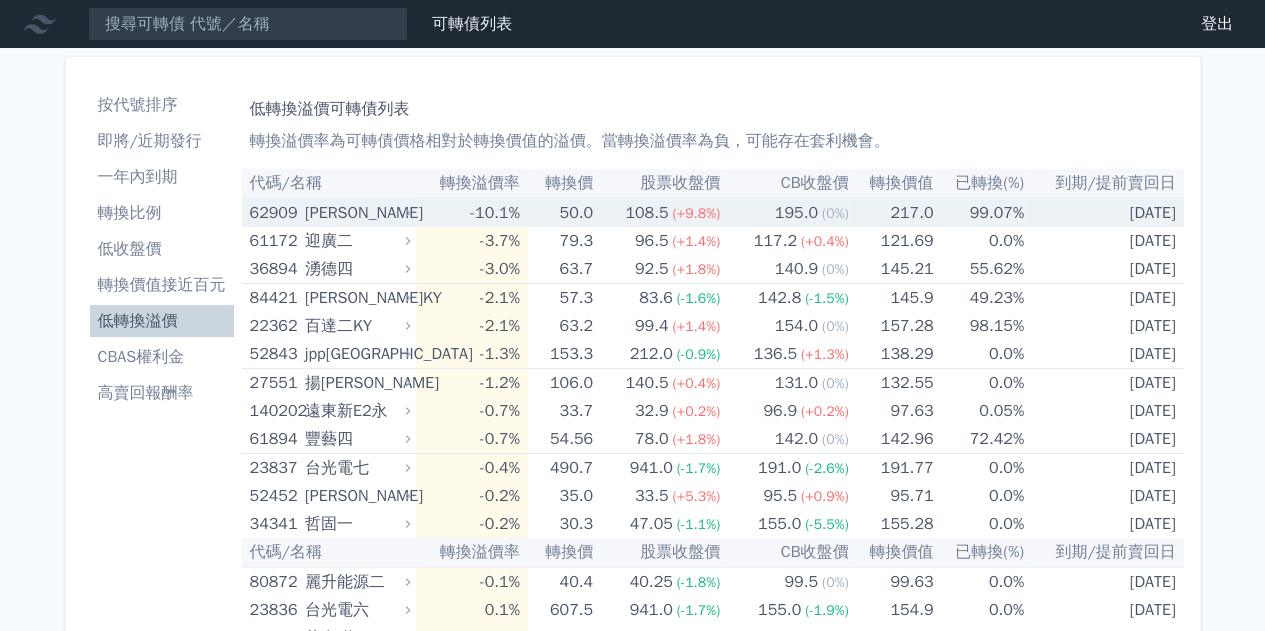 click on "[PERSON_NAME]" at bounding box center [355, 213] 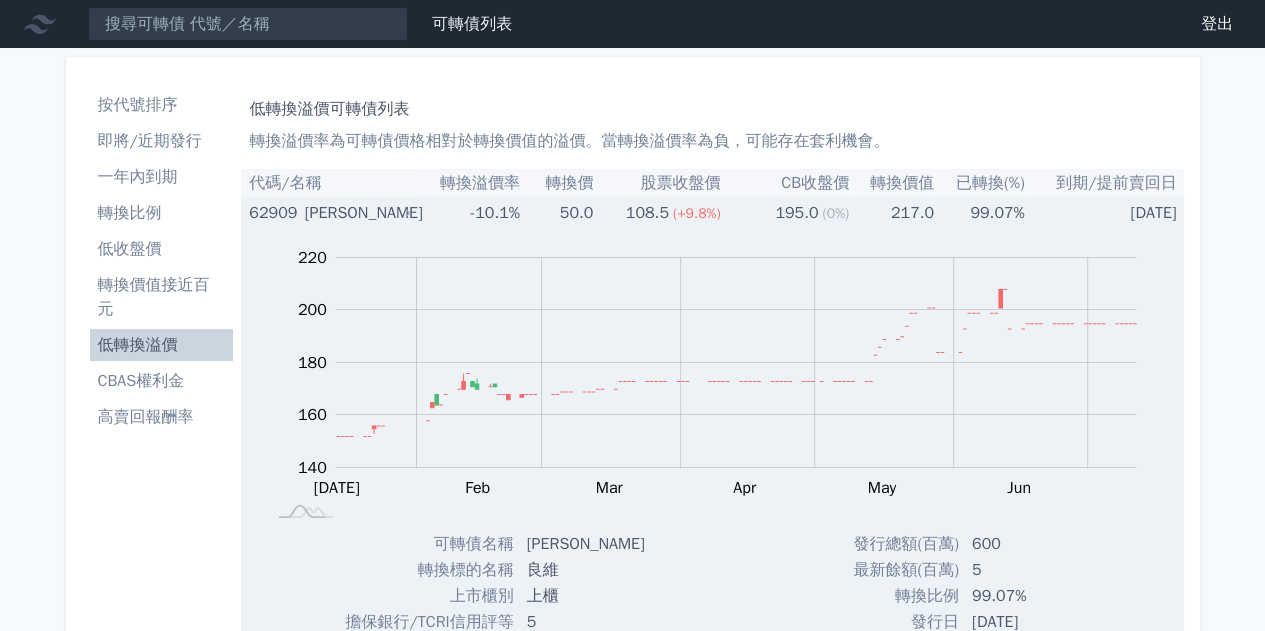click on "[PERSON_NAME]" at bounding box center [355, 213] 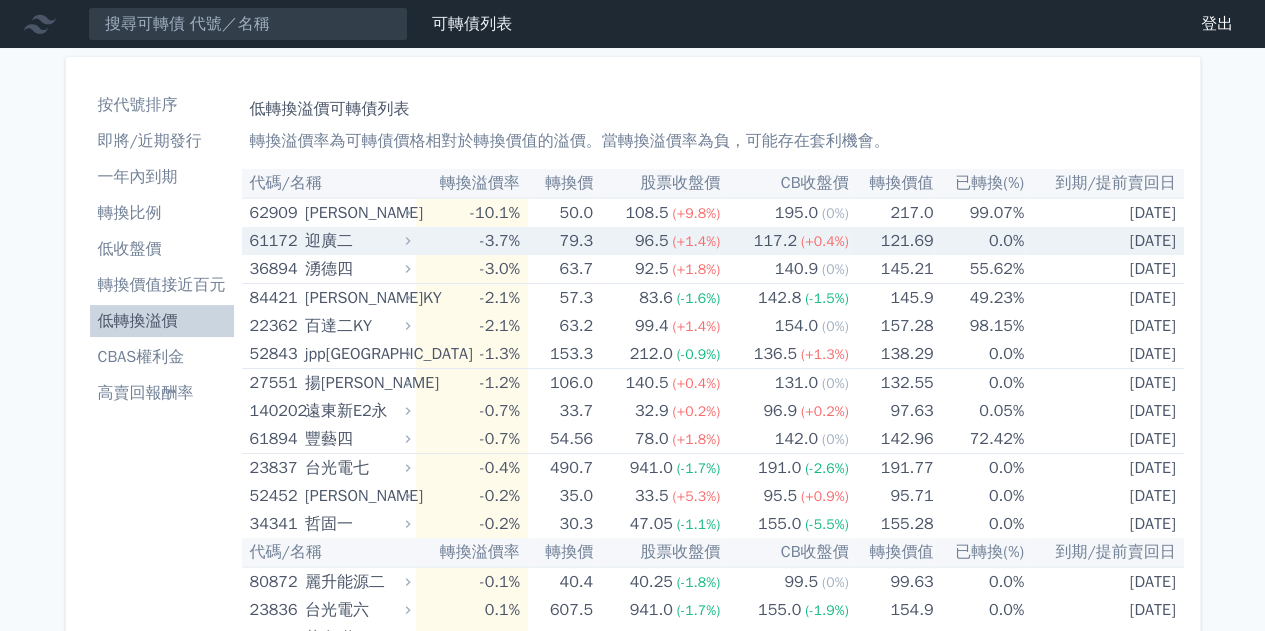 click on "迎廣二" at bounding box center (355, 241) 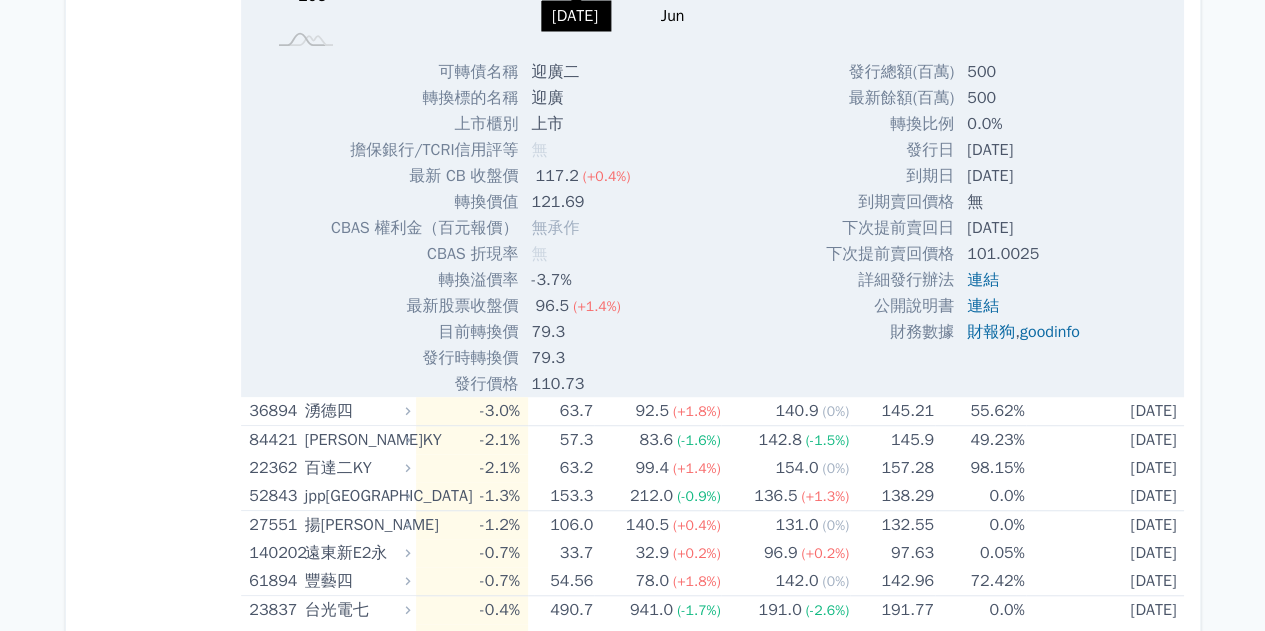 scroll, scrollTop: 833, scrollLeft: 0, axis: vertical 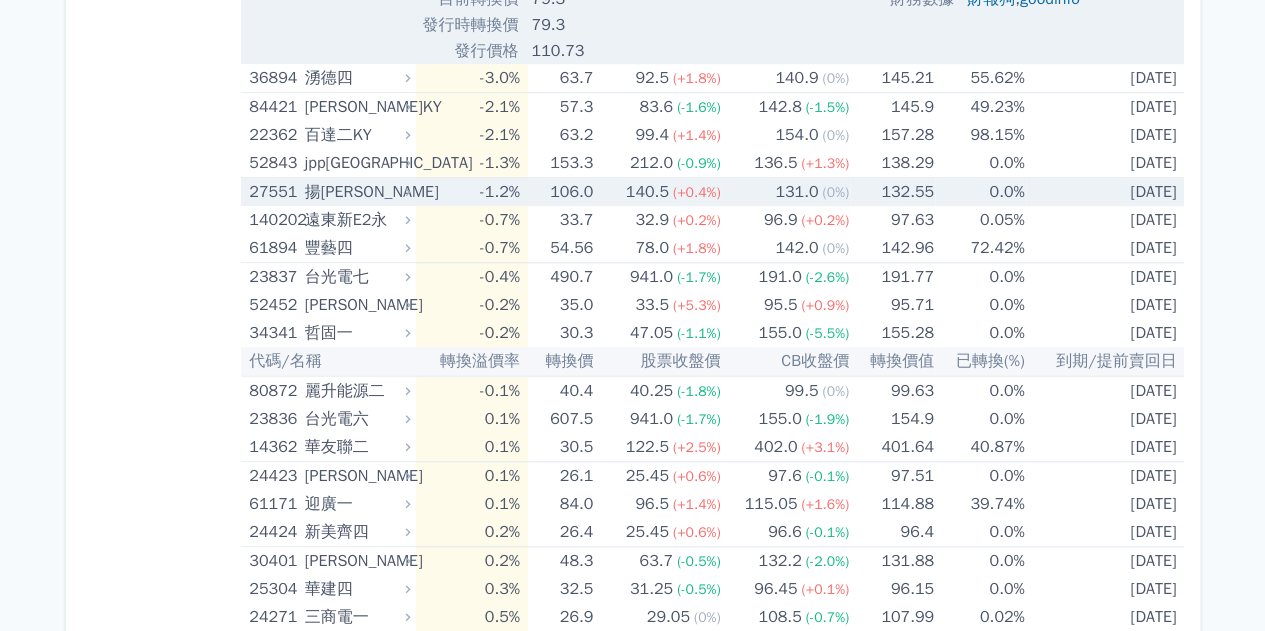 click on "131.0 (0%)" at bounding box center [785, 192] 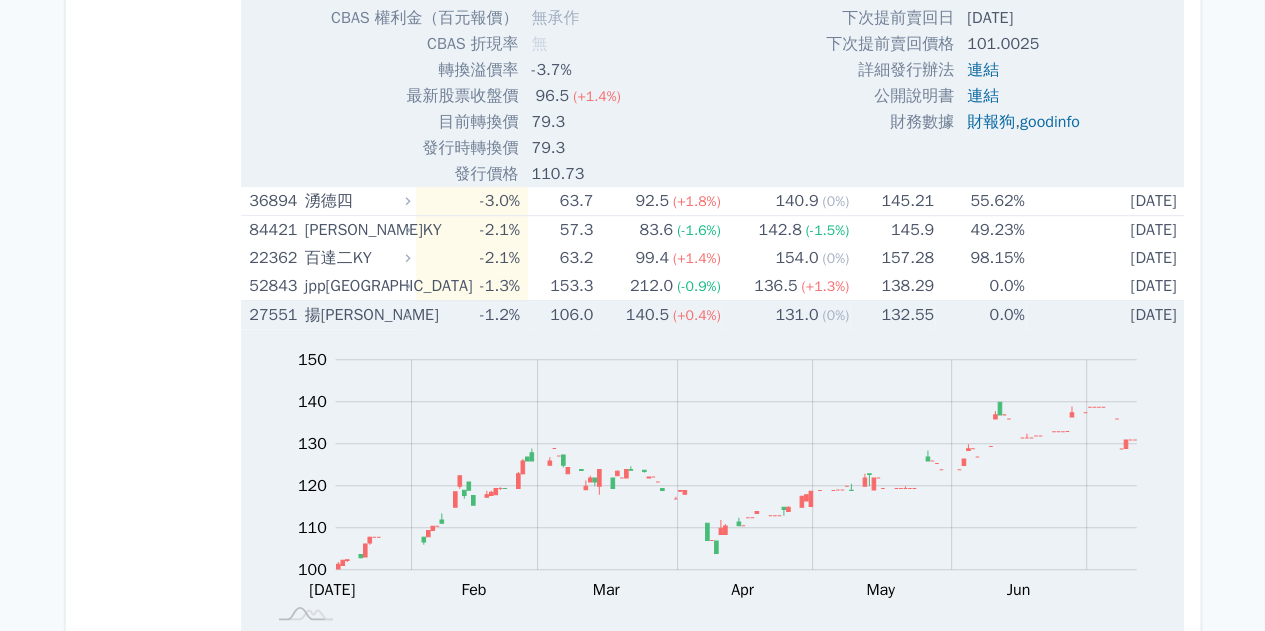 scroll, scrollTop: 666, scrollLeft: 0, axis: vertical 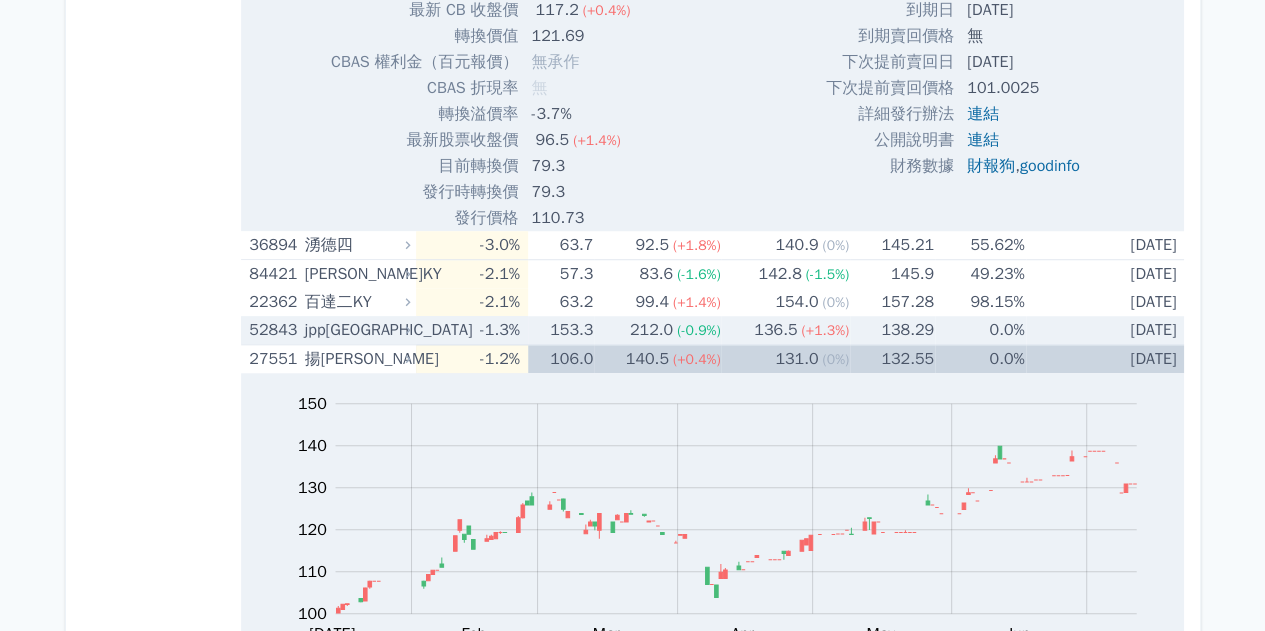 click on "212.0" at bounding box center (651, 330) 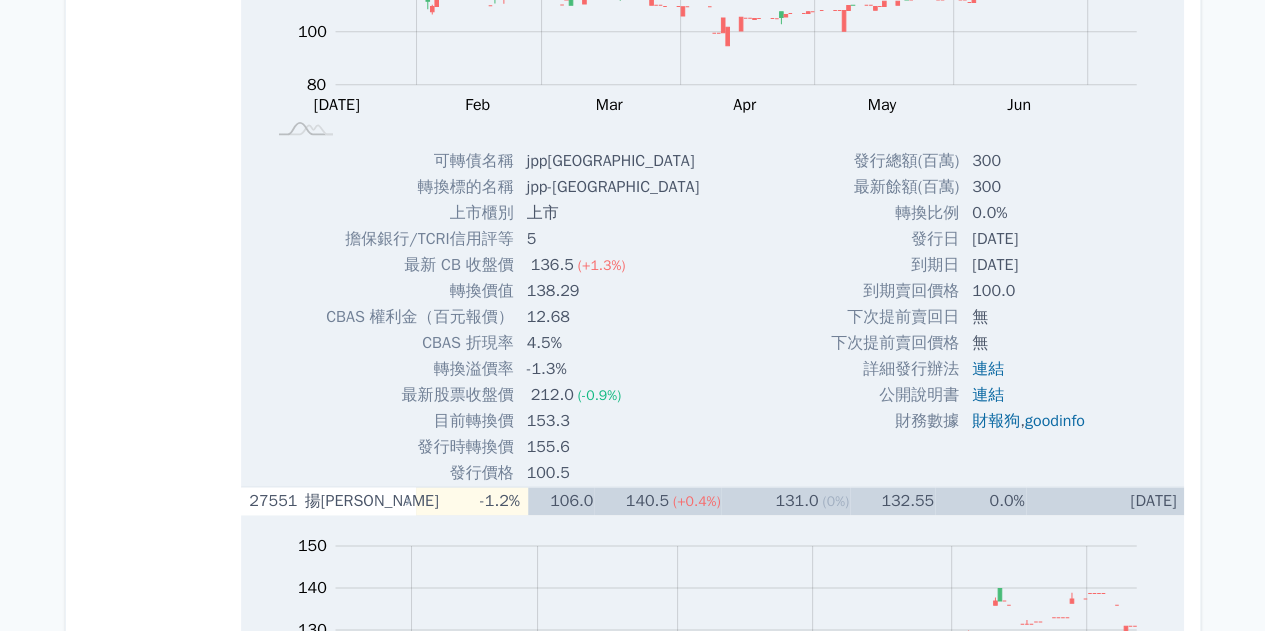 scroll, scrollTop: 1000, scrollLeft: 0, axis: vertical 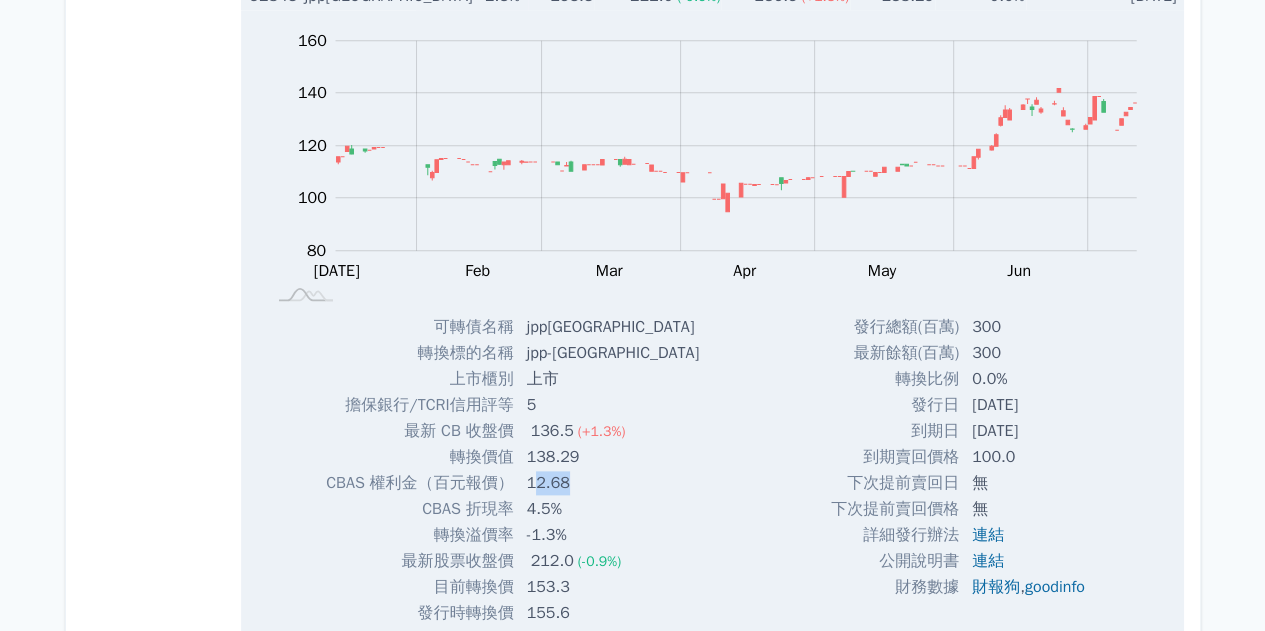 drag, startPoint x: 538, startPoint y: 492, endPoint x: 636, endPoint y: 484, distance: 98.32599 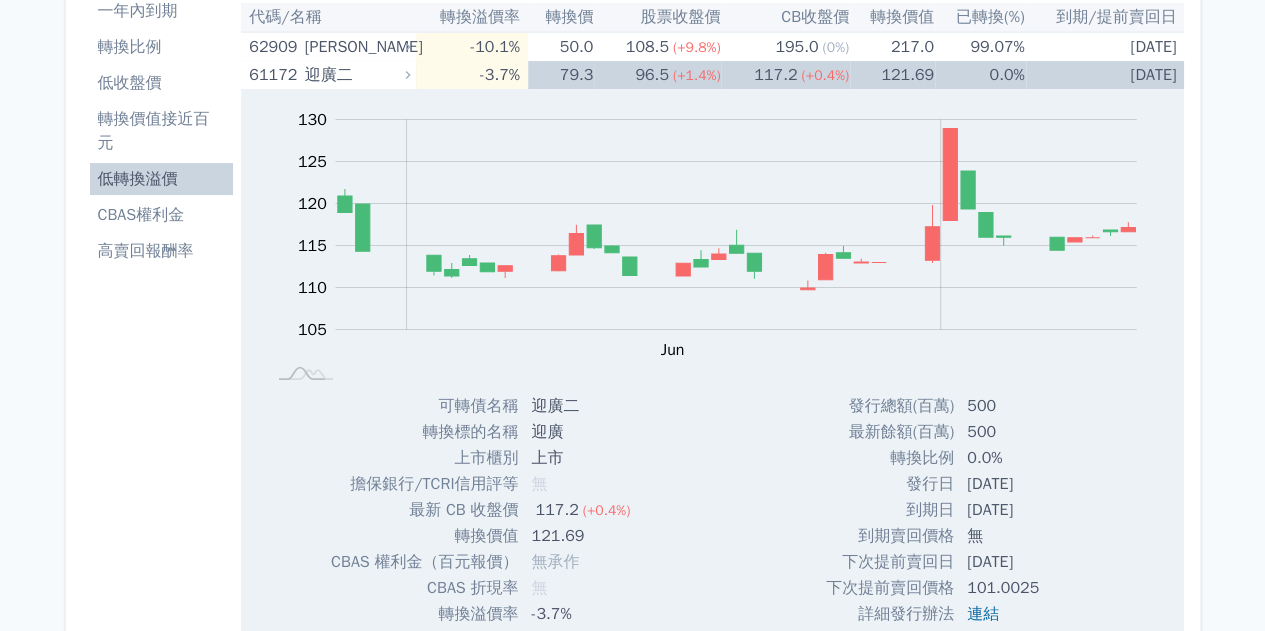 scroll, scrollTop: 0, scrollLeft: 0, axis: both 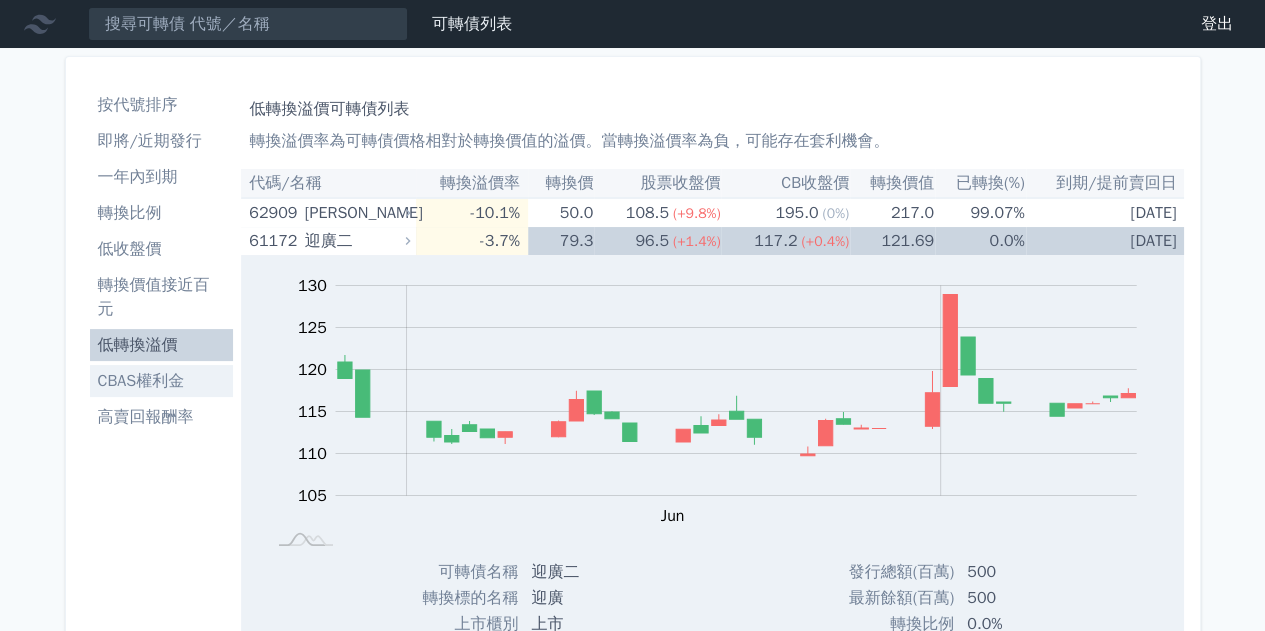 click on "CBAS權利金" at bounding box center (162, 381) 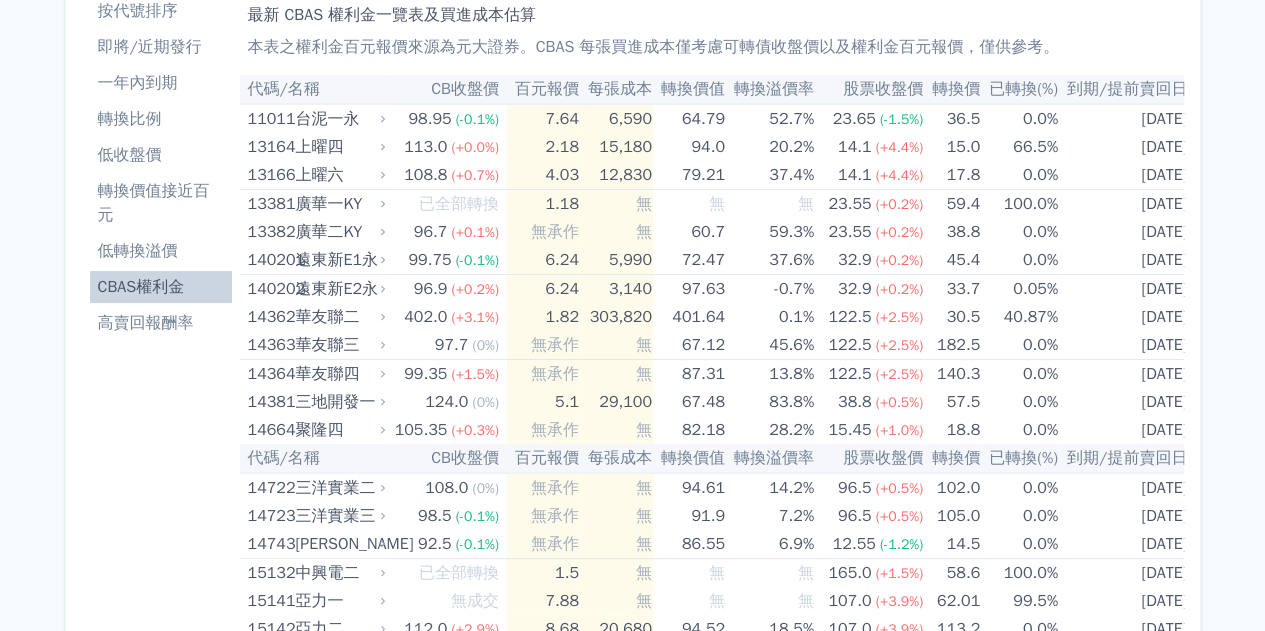 scroll, scrollTop: 0, scrollLeft: 0, axis: both 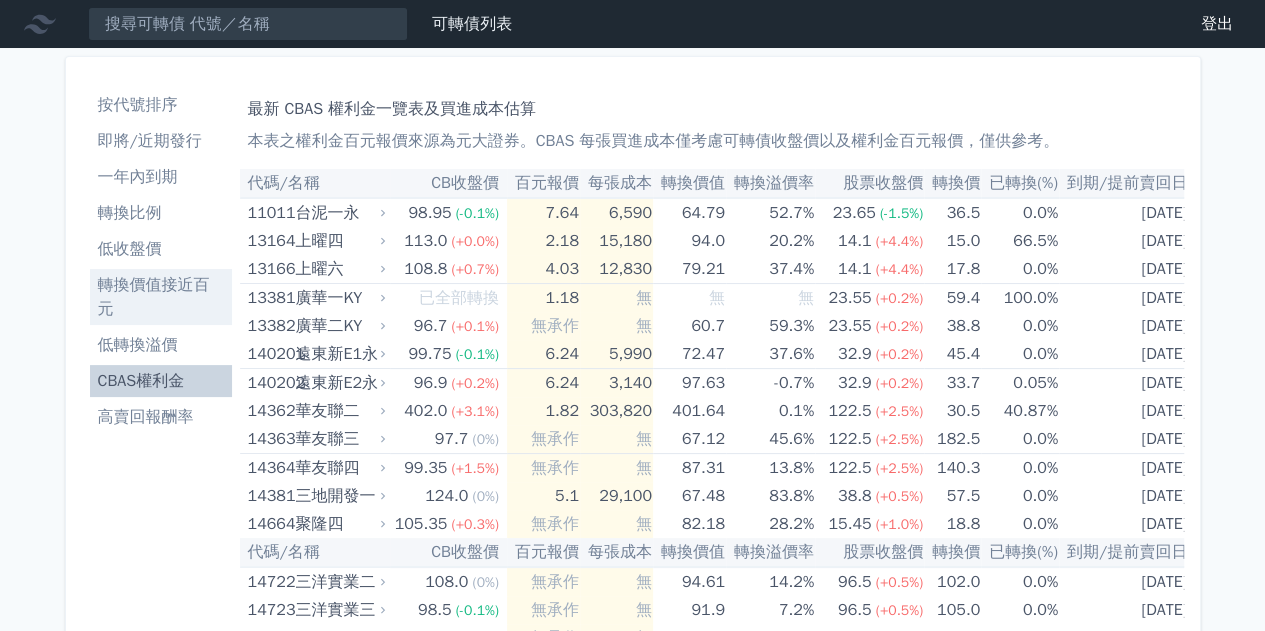 click on "轉換價值接近百元" at bounding box center [161, 297] 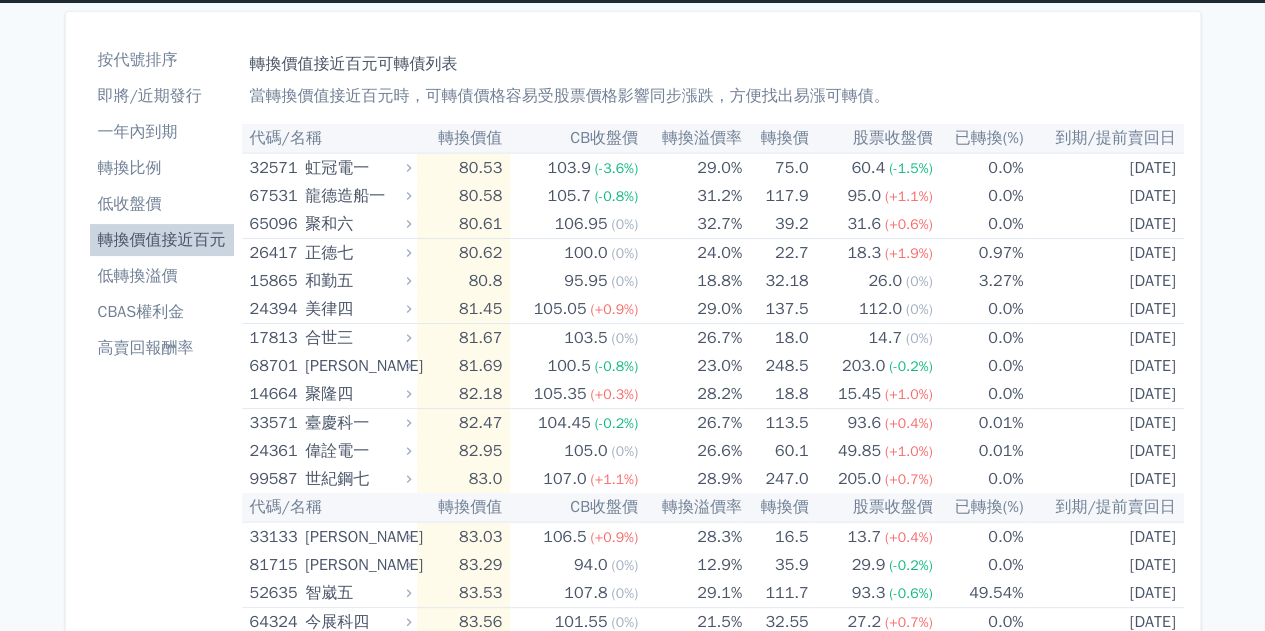 scroll, scrollTop: 0, scrollLeft: 0, axis: both 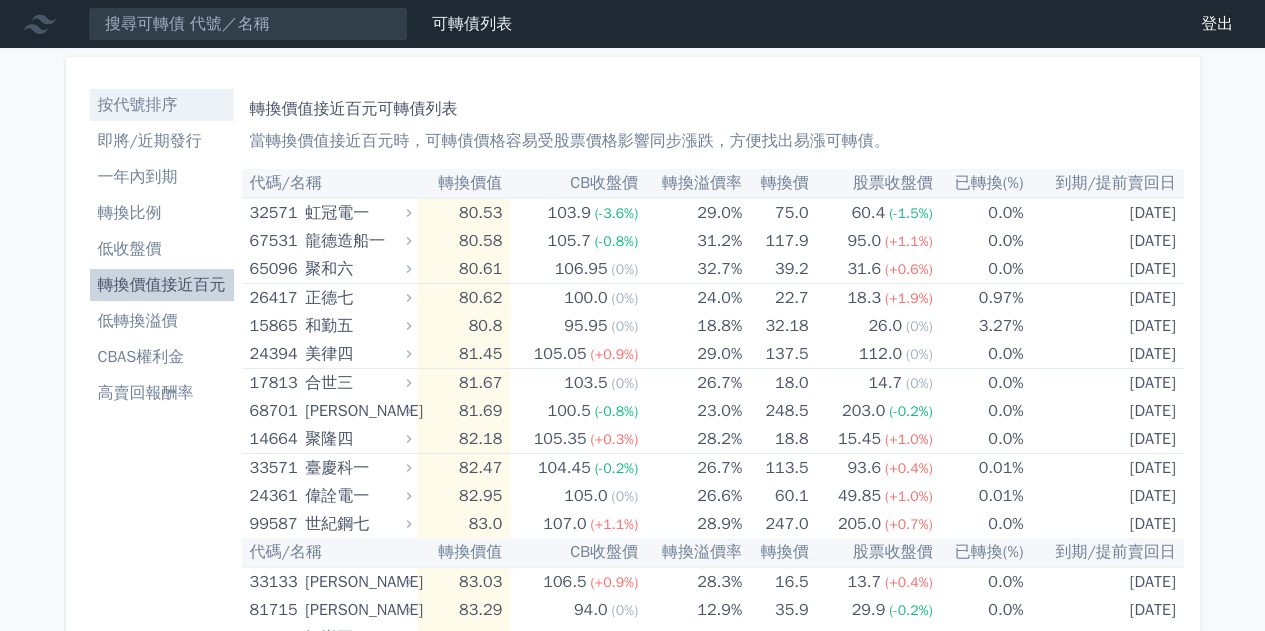 click on "按代號排序" at bounding box center [162, 105] 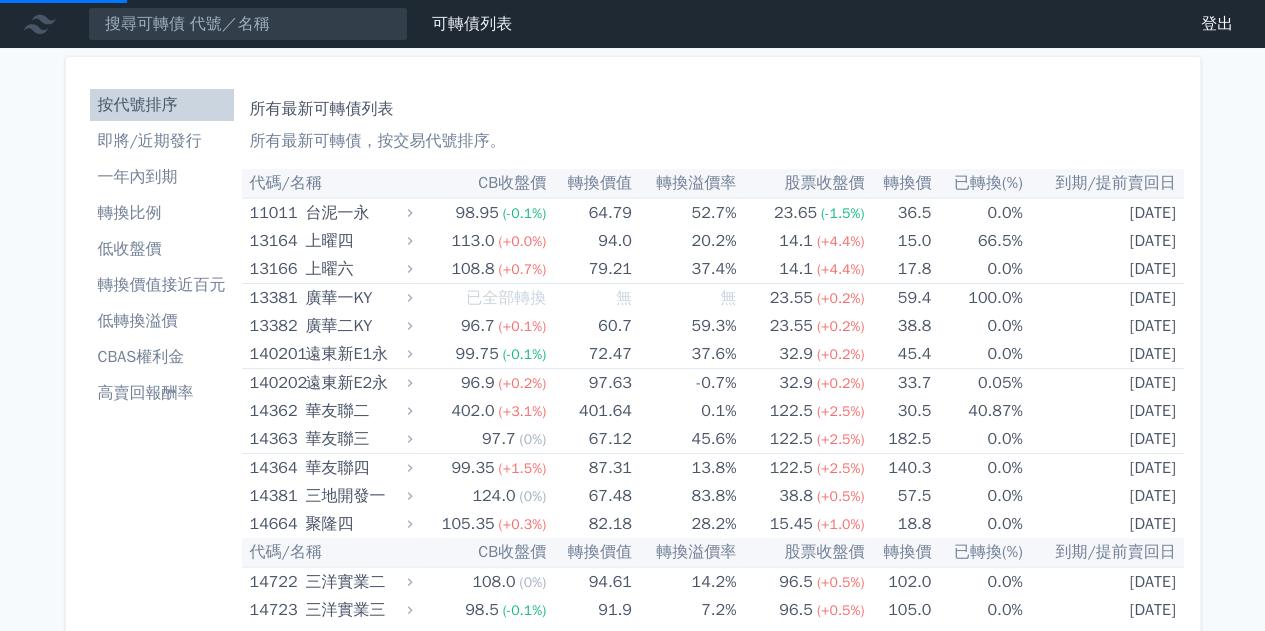 click on "CB收盤價" at bounding box center [483, 183] 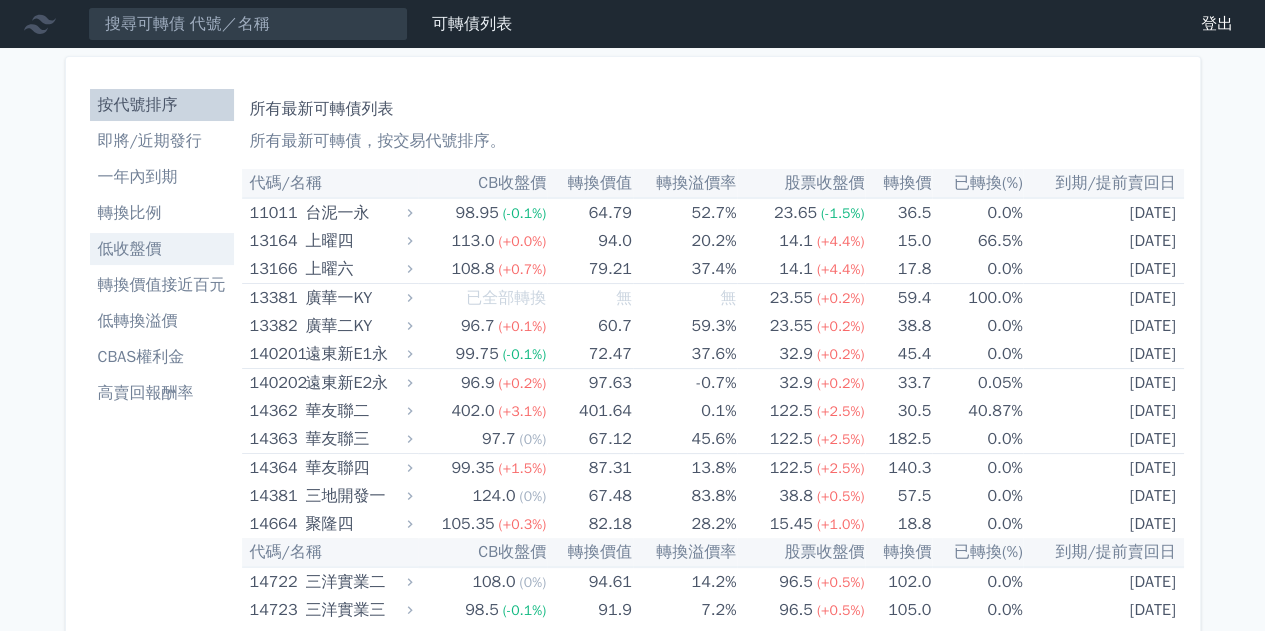 click on "低收盤價" at bounding box center [162, 249] 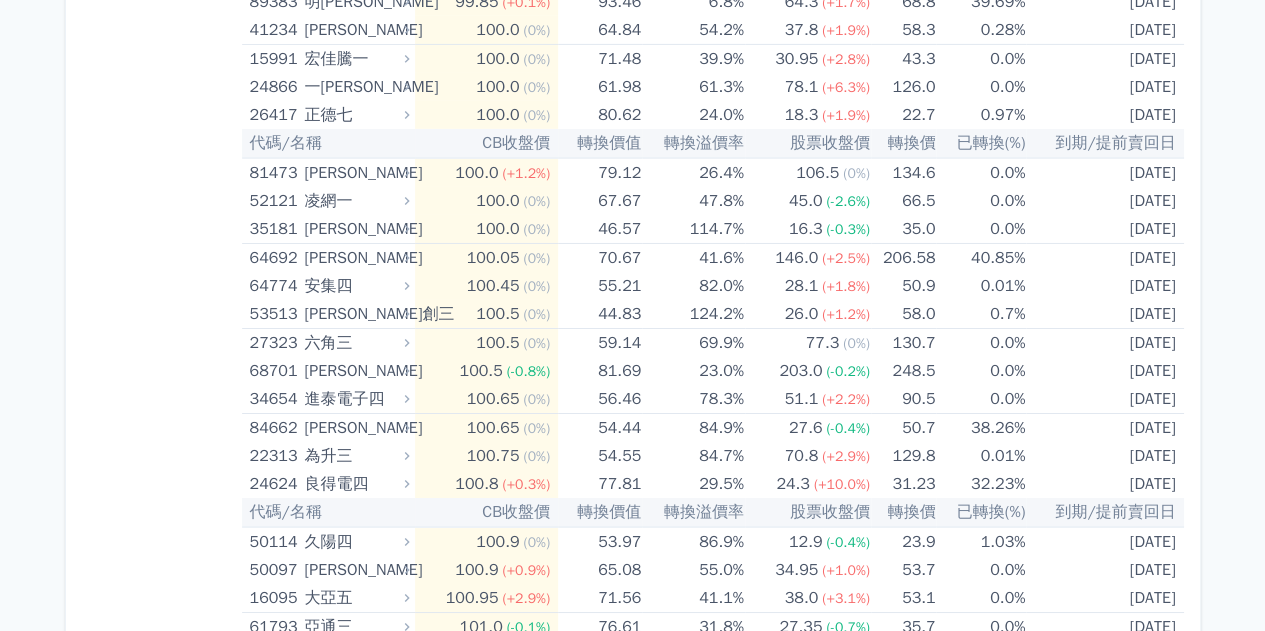 scroll, scrollTop: 3333, scrollLeft: 0, axis: vertical 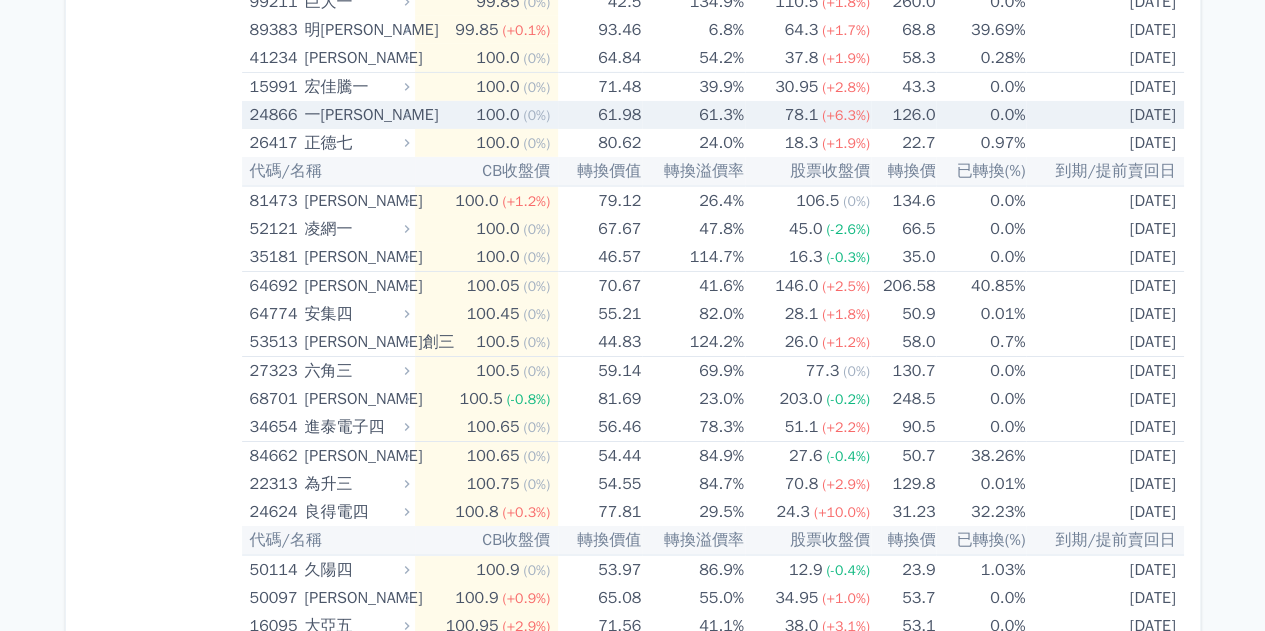 click on "(0%)" at bounding box center [536, 115] 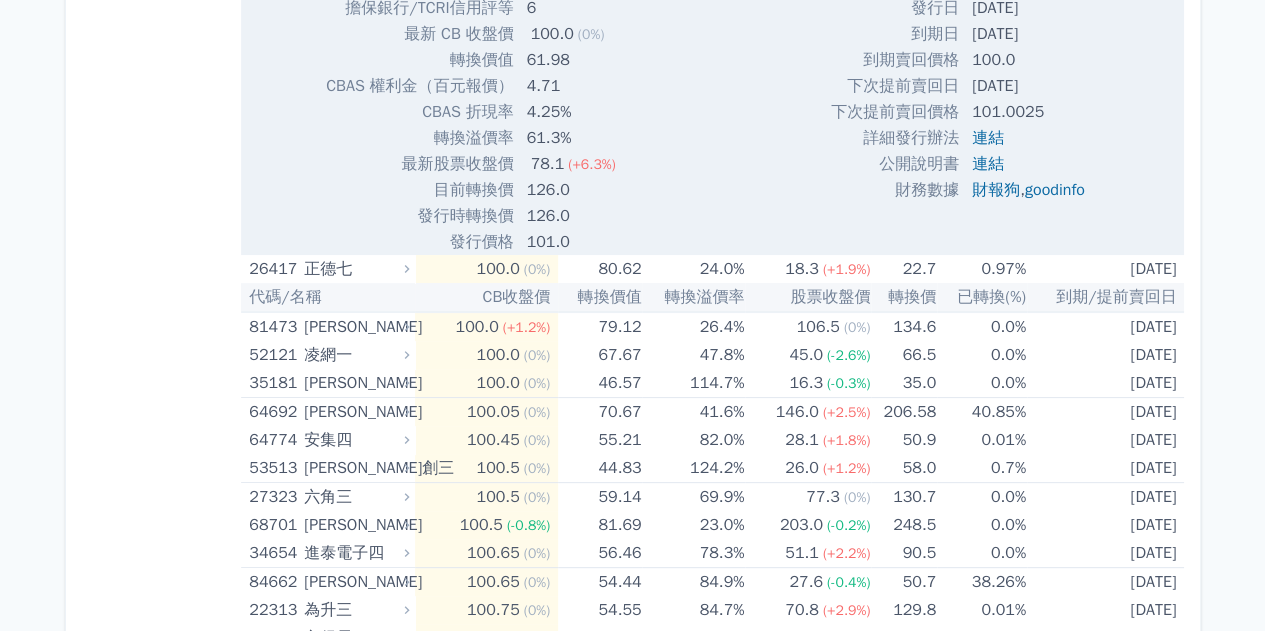 scroll, scrollTop: 4000, scrollLeft: 0, axis: vertical 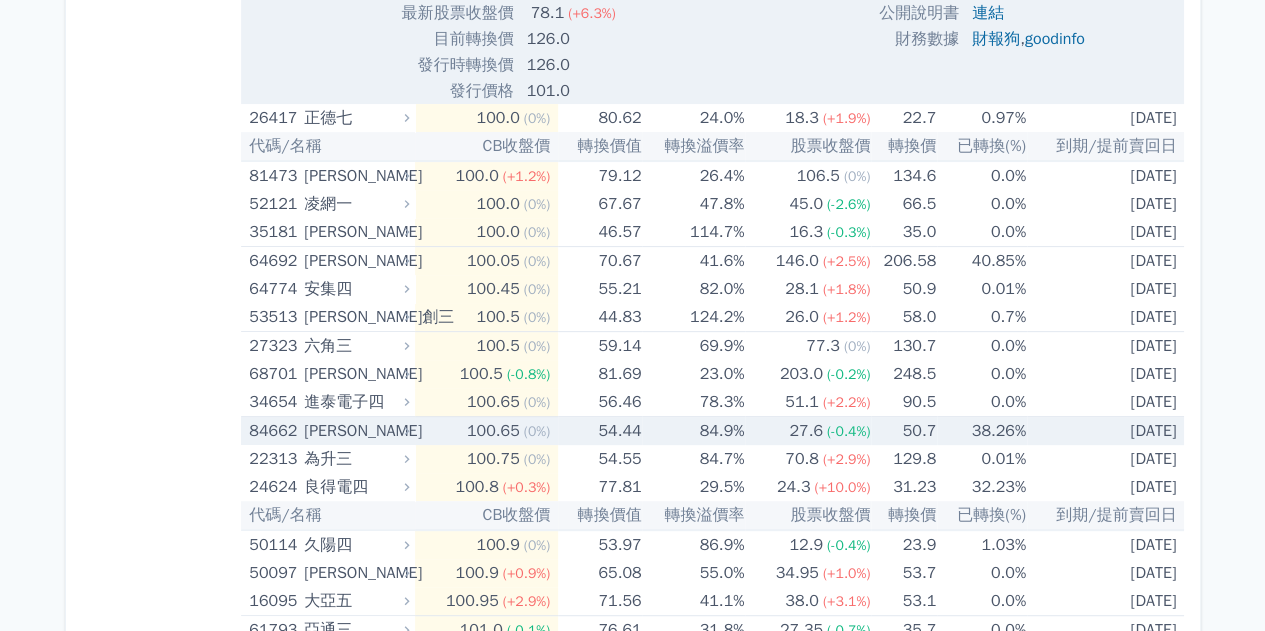 click on "100.65" at bounding box center (493, 431) 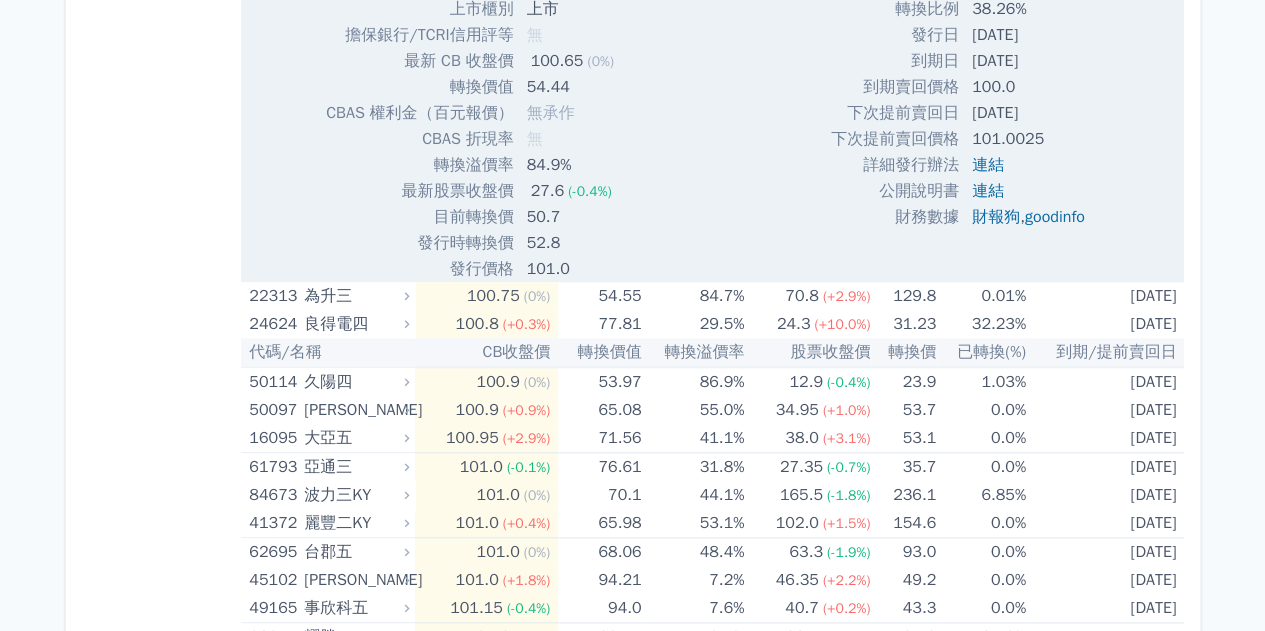 scroll, scrollTop: 4833, scrollLeft: 0, axis: vertical 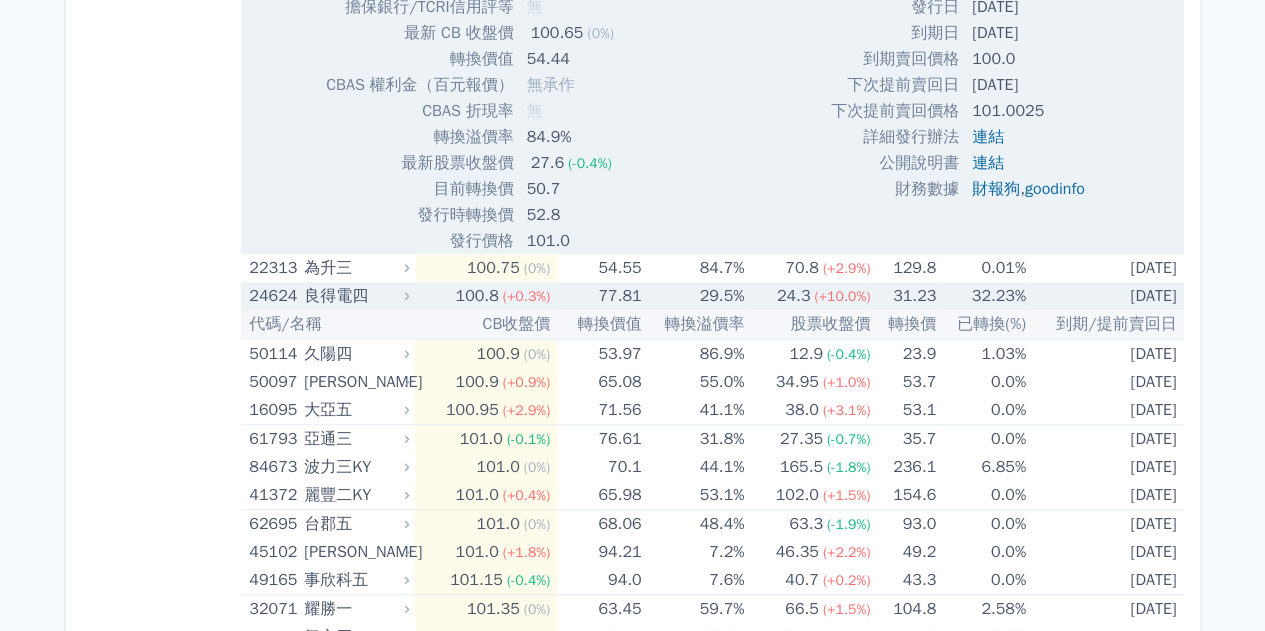 click on "100.8" at bounding box center [476, 296] 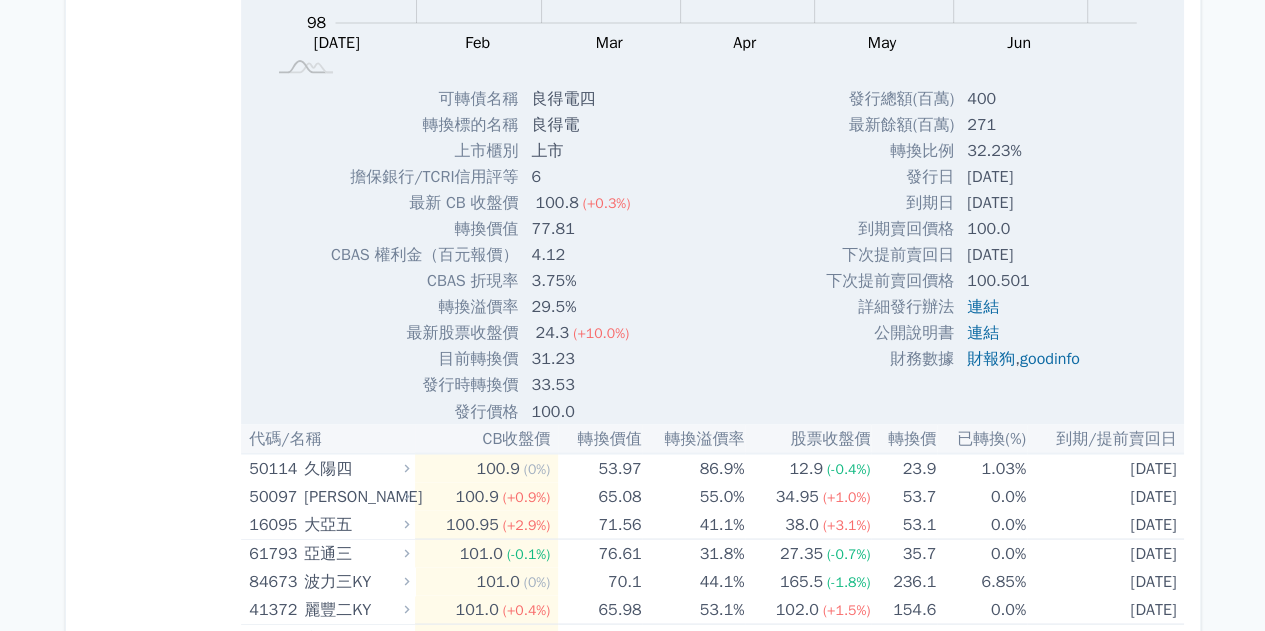 scroll, scrollTop: 5333, scrollLeft: 0, axis: vertical 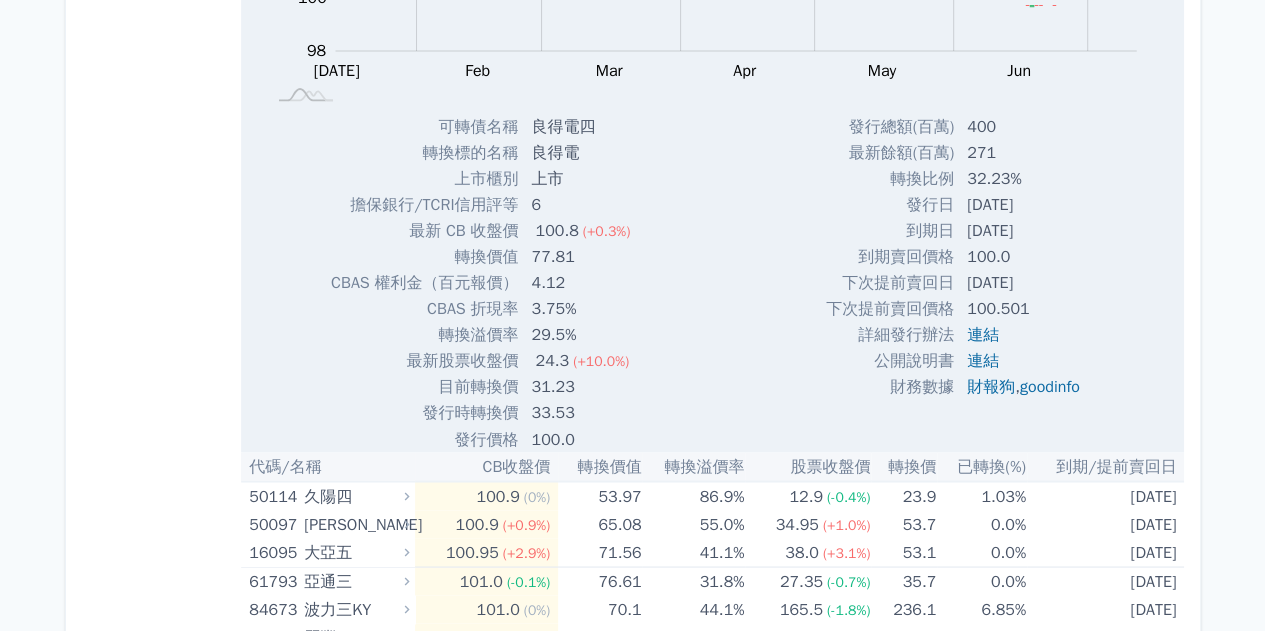 drag, startPoint x: 560, startPoint y: 343, endPoint x: 640, endPoint y: 341, distance: 80.024994 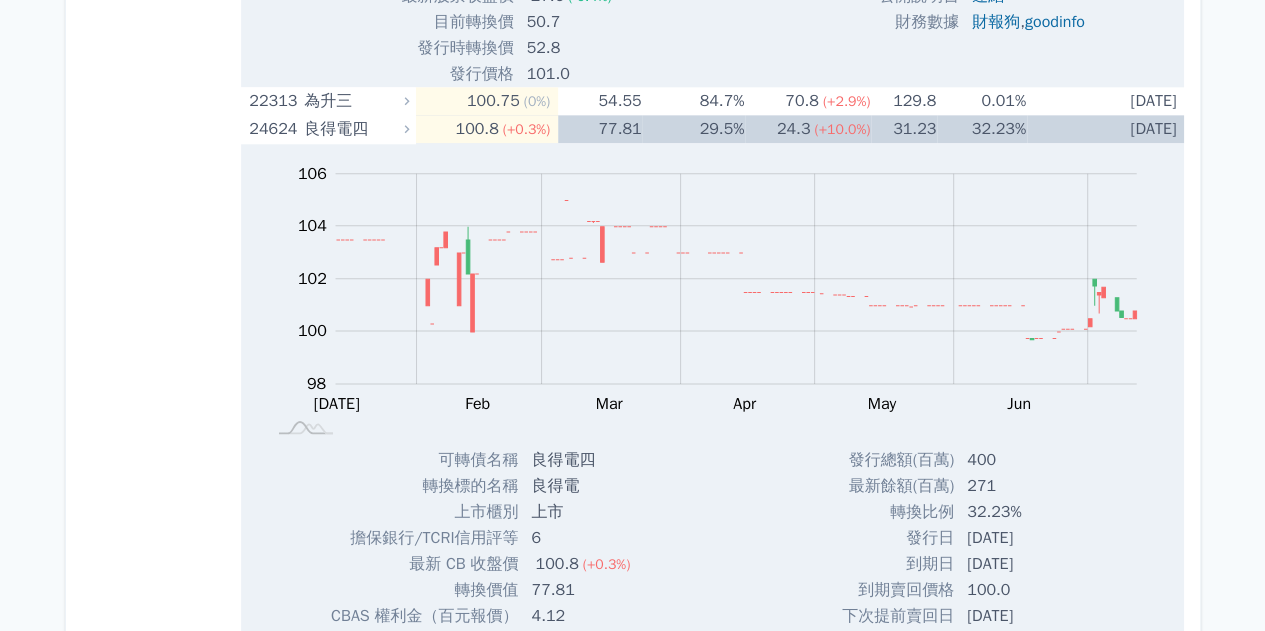 scroll, scrollTop: 5500, scrollLeft: 0, axis: vertical 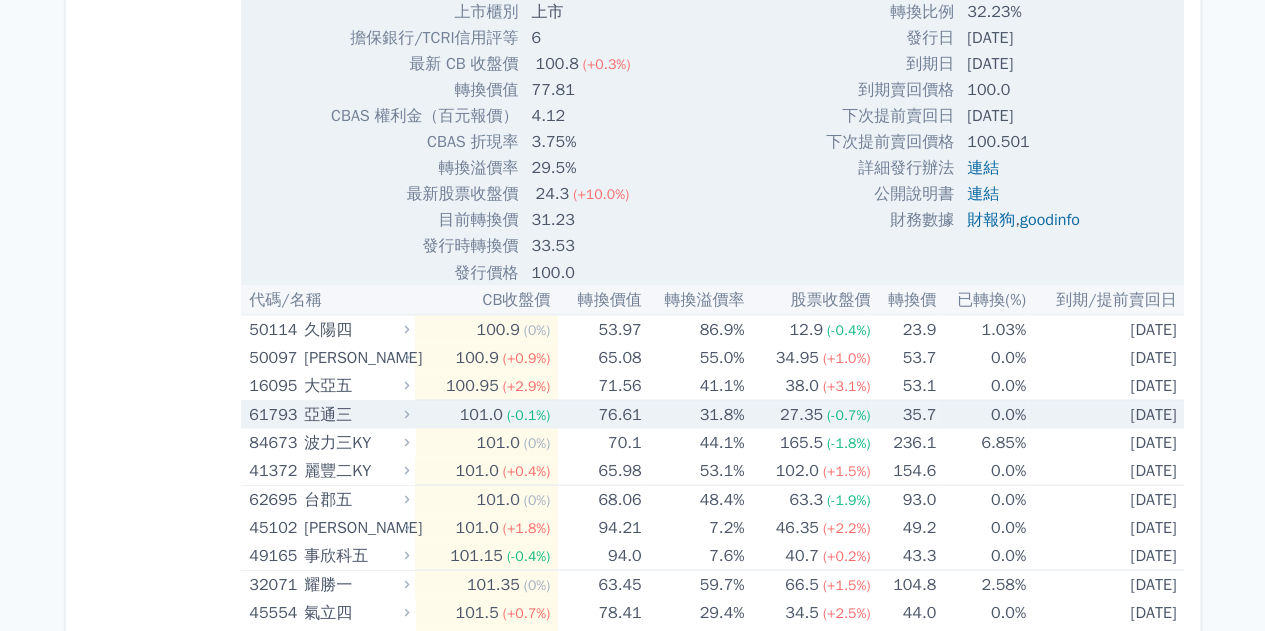 click on "31.8%" at bounding box center [693, 414] 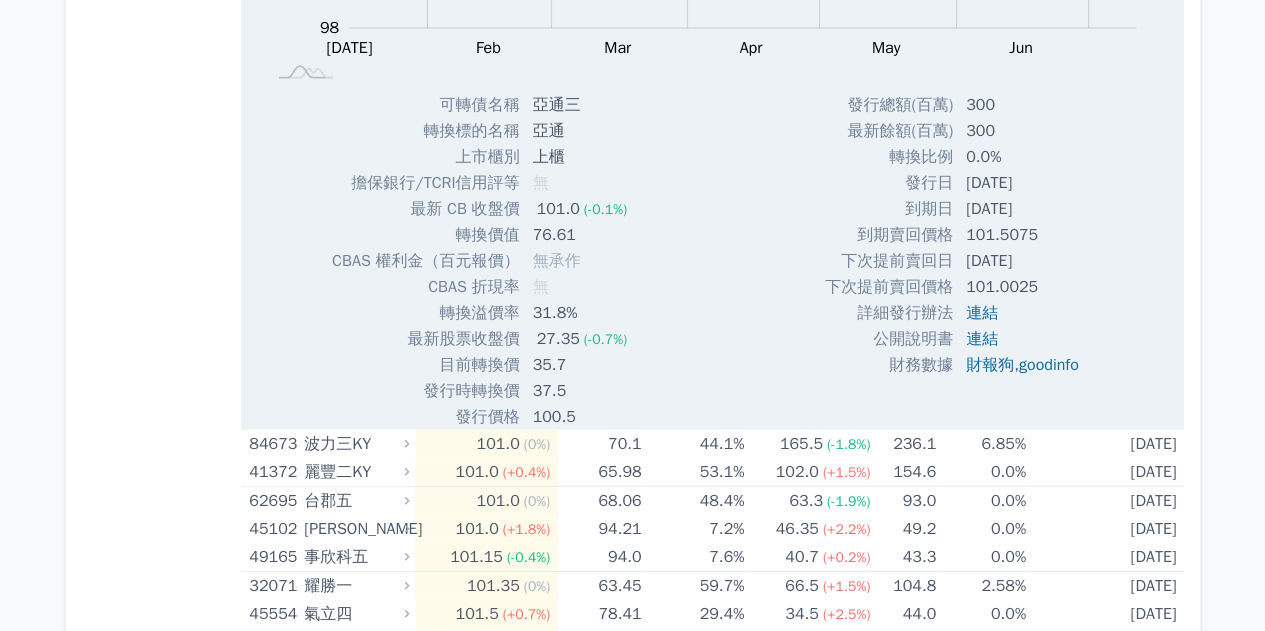 scroll, scrollTop: 6166, scrollLeft: 0, axis: vertical 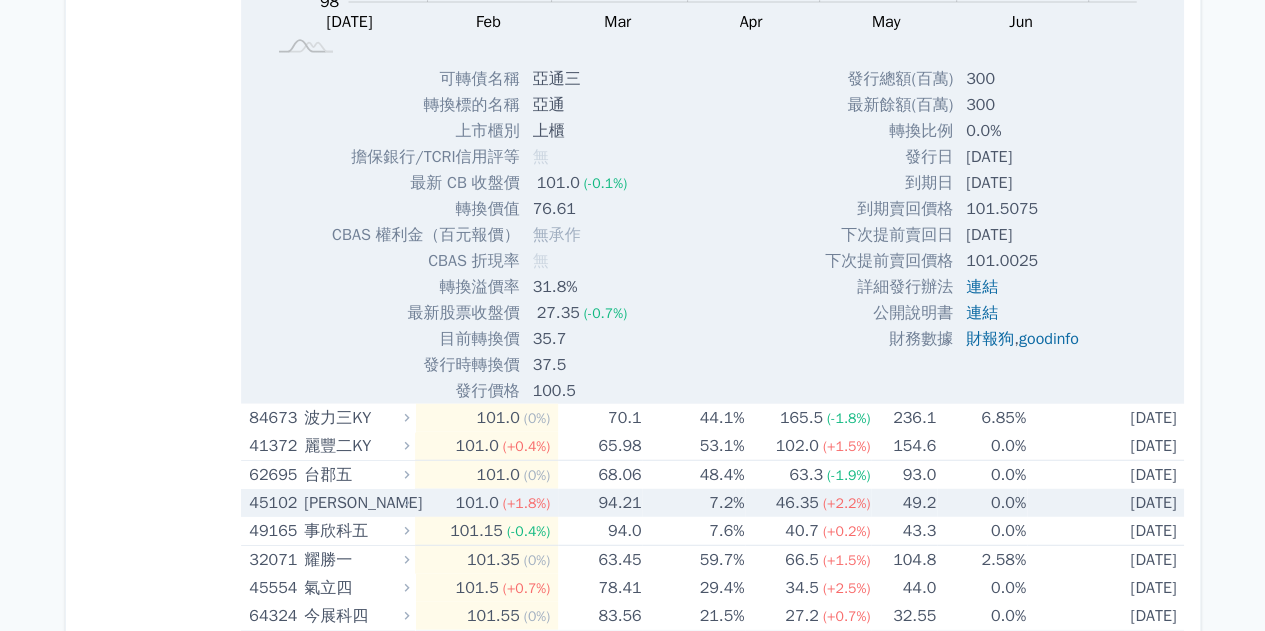 click on "101.0" at bounding box center (476, 503) 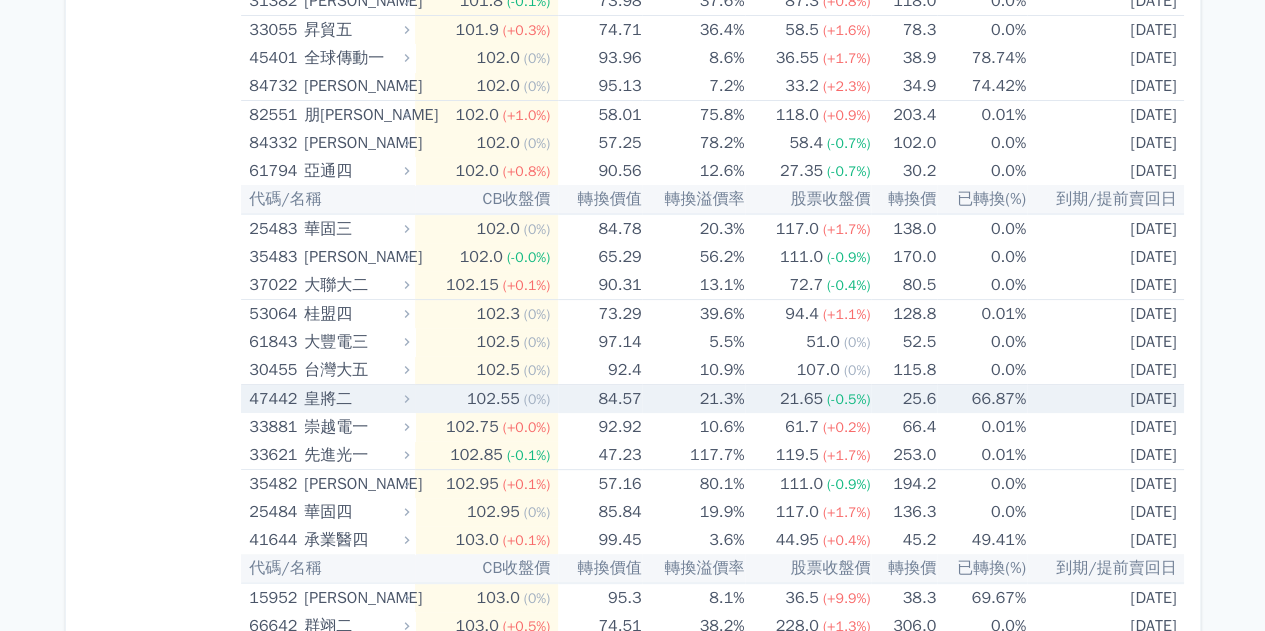 scroll, scrollTop: 7666, scrollLeft: 0, axis: vertical 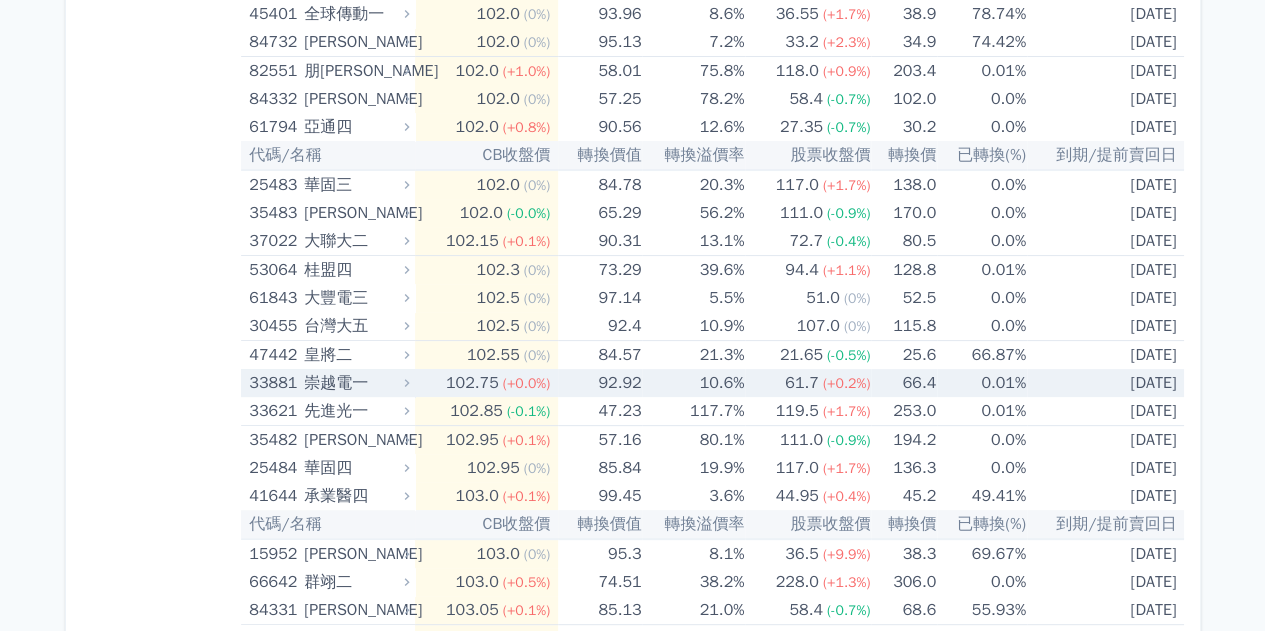 click on "10.6%" at bounding box center (693, 383) 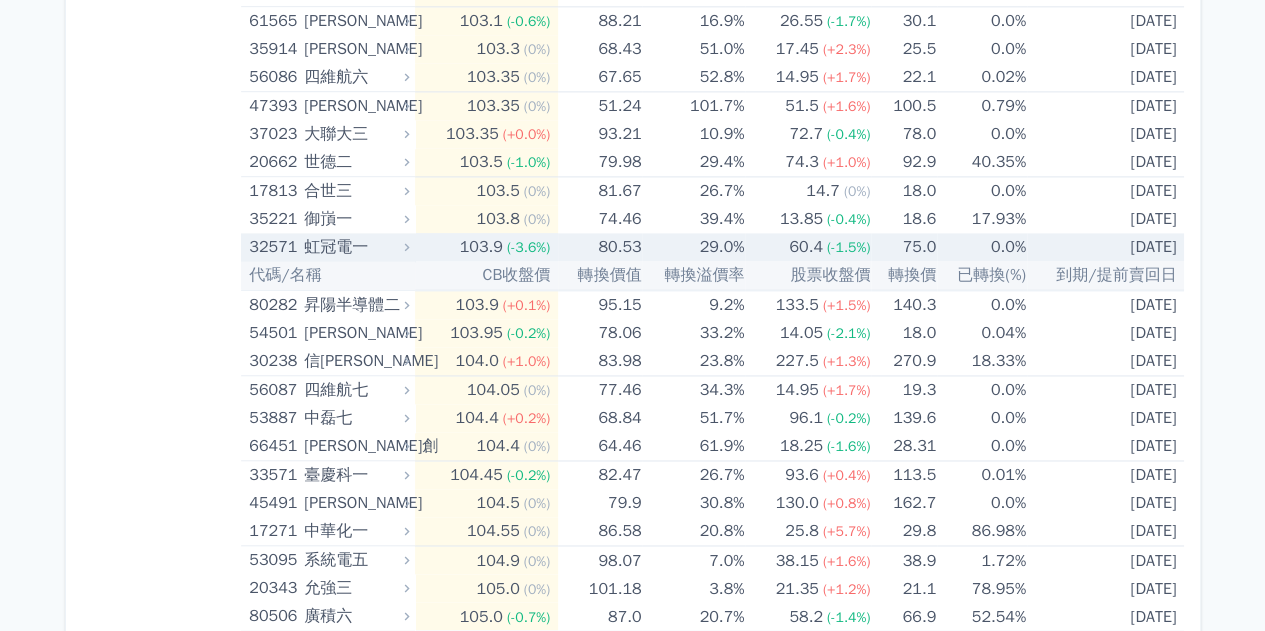 scroll, scrollTop: 9000, scrollLeft: 0, axis: vertical 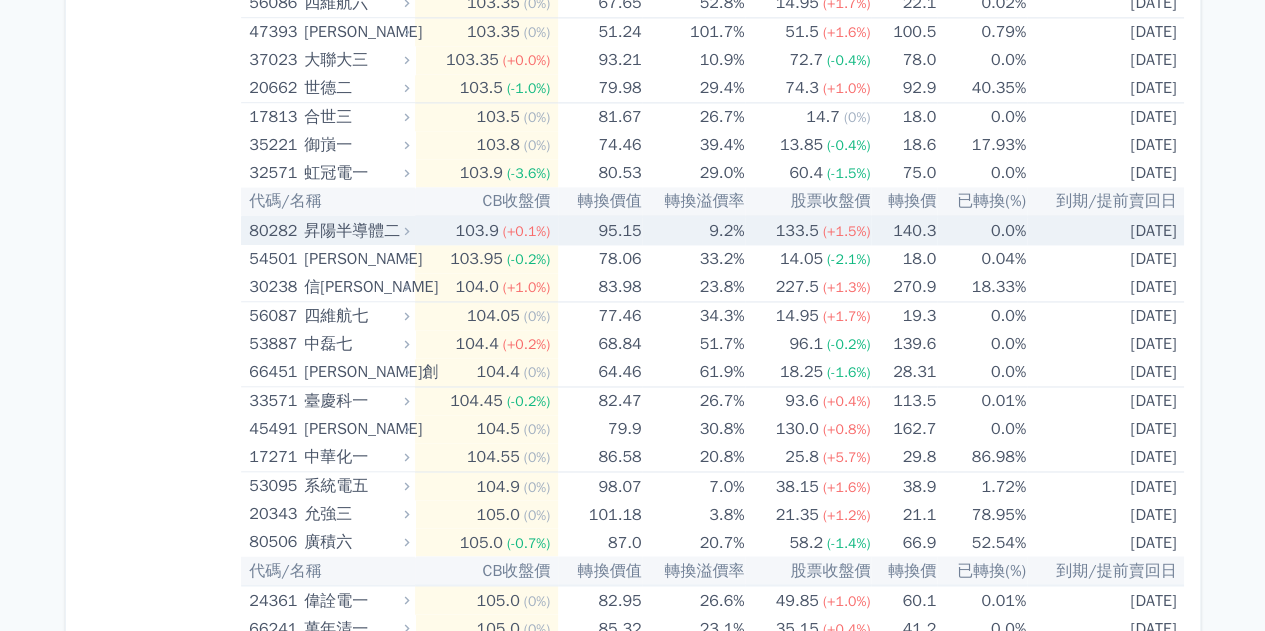 click on "9.2%" at bounding box center (693, 230) 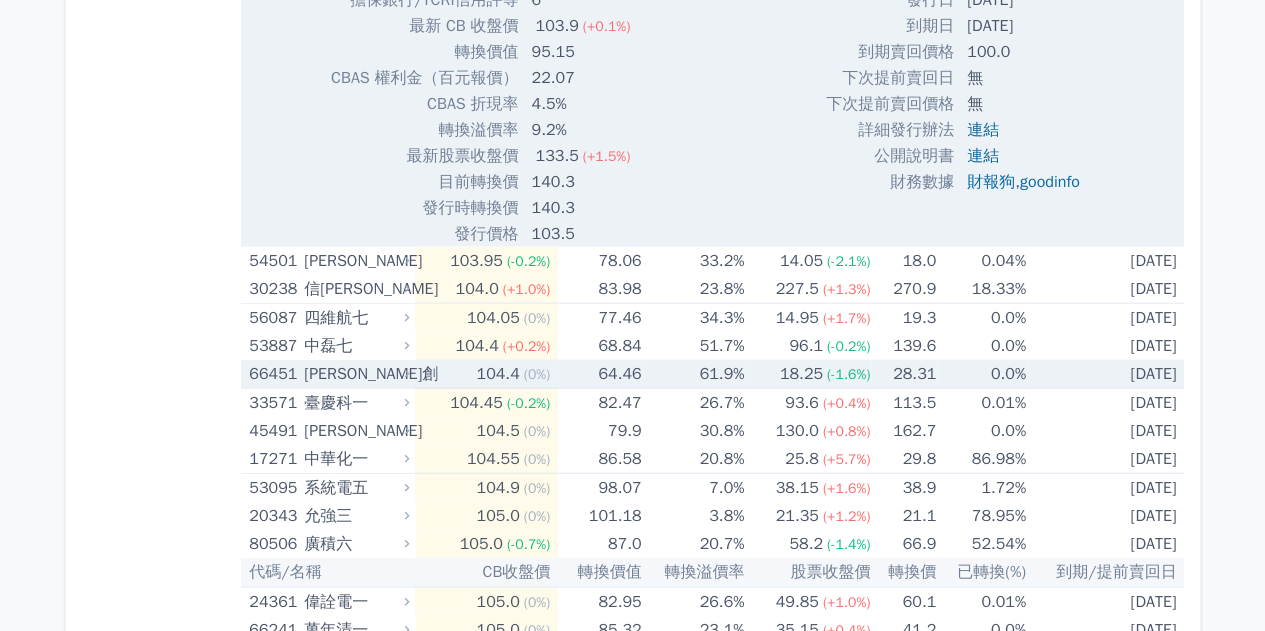 scroll, scrollTop: 9666, scrollLeft: 0, axis: vertical 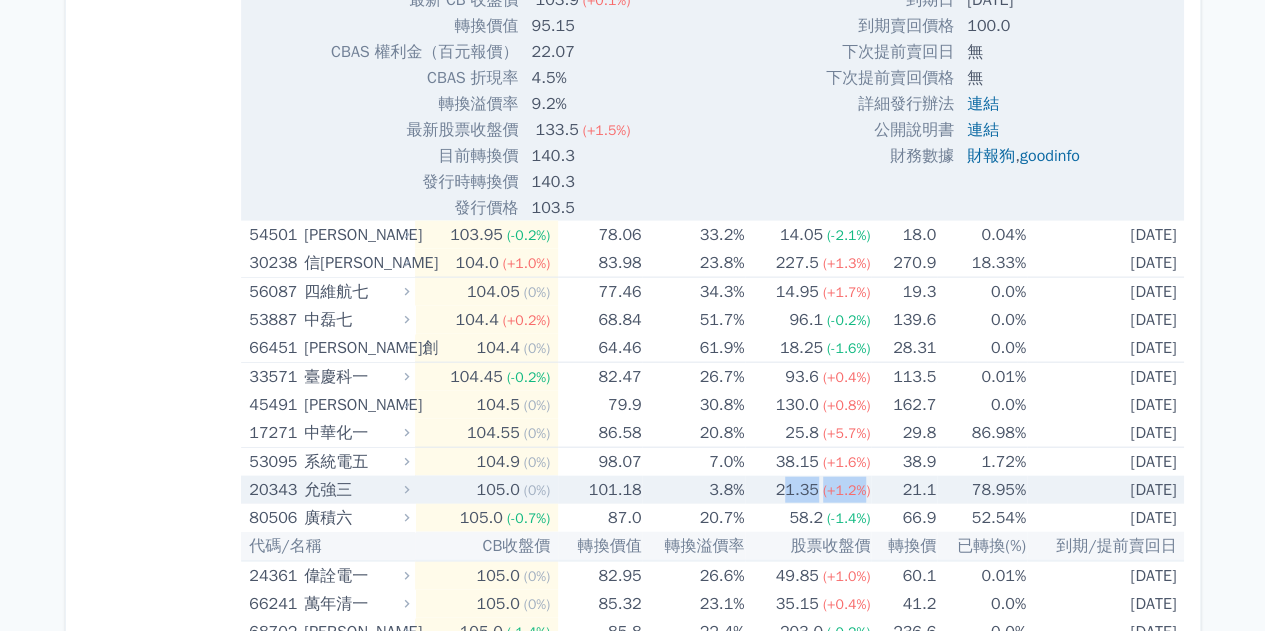 drag, startPoint x: 782, startPoint y: 474, endPoint x: 863, endPoint y: 471, distance: 81.055534 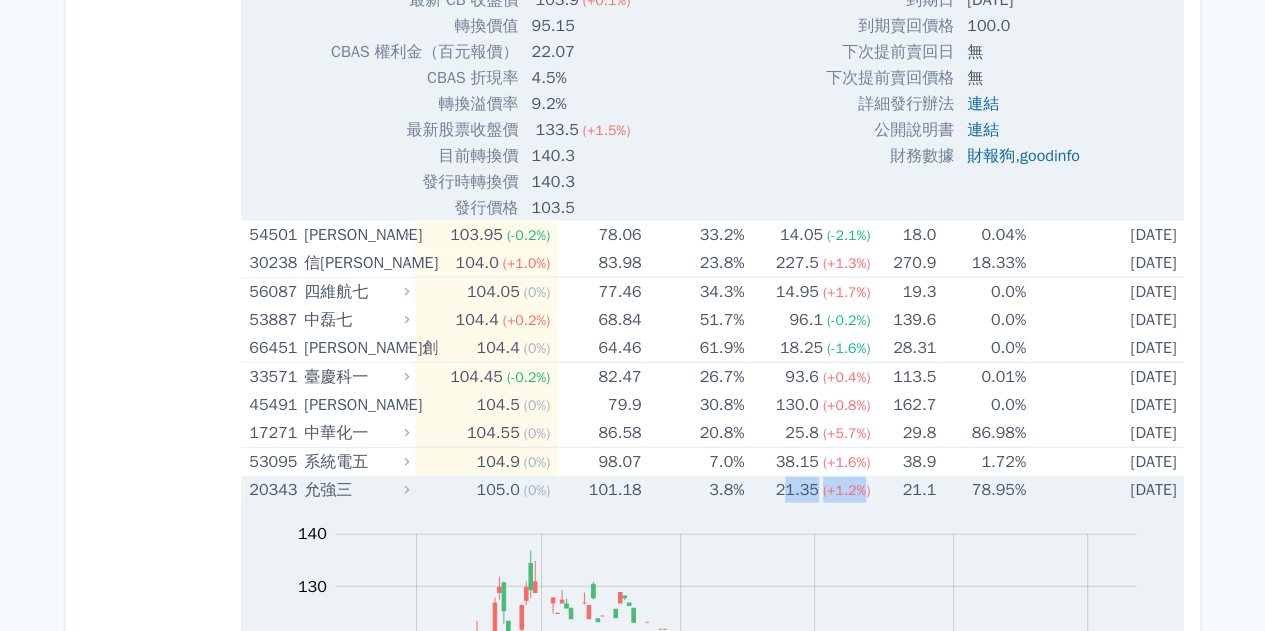 click on "[DATE]" at bounding box center (1105, 490) 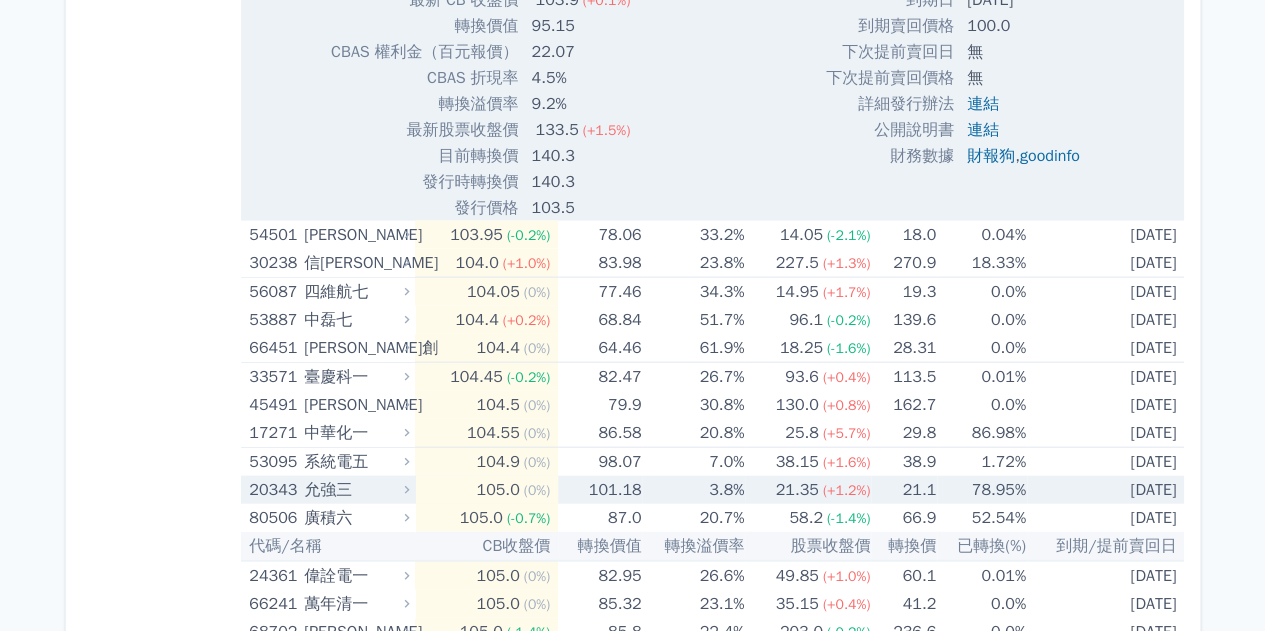 click on "[DATE]" at bounding box center [1105, 490] 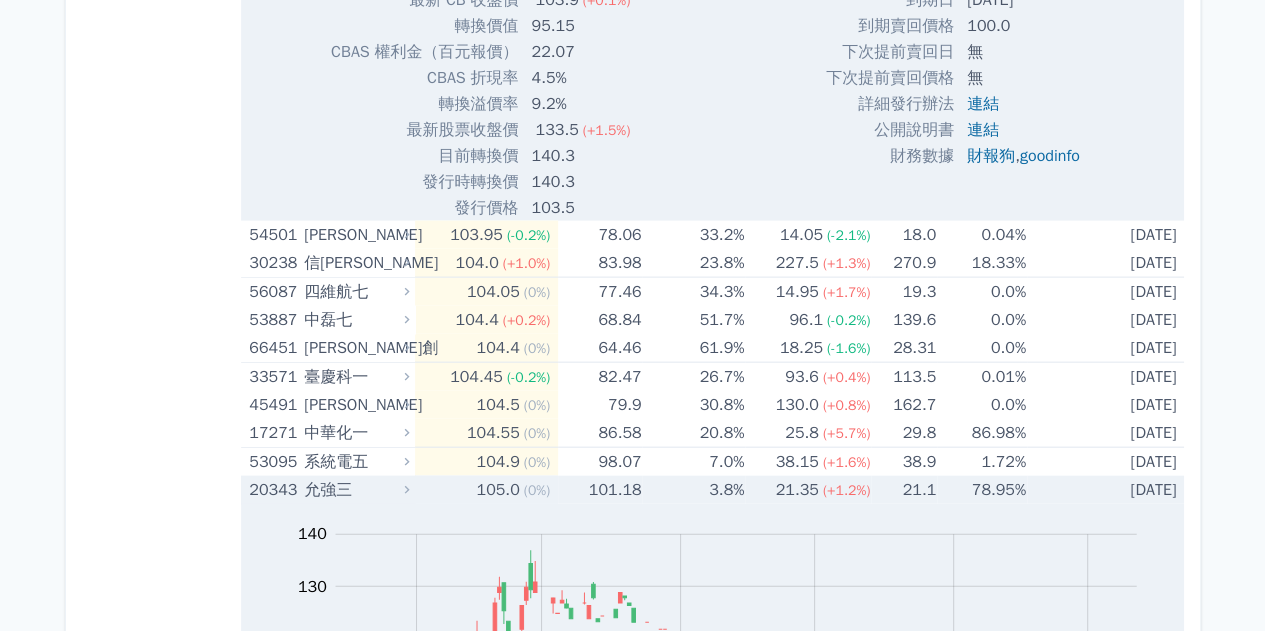 click on "[DATE]" at bounding box center [1105, 490] 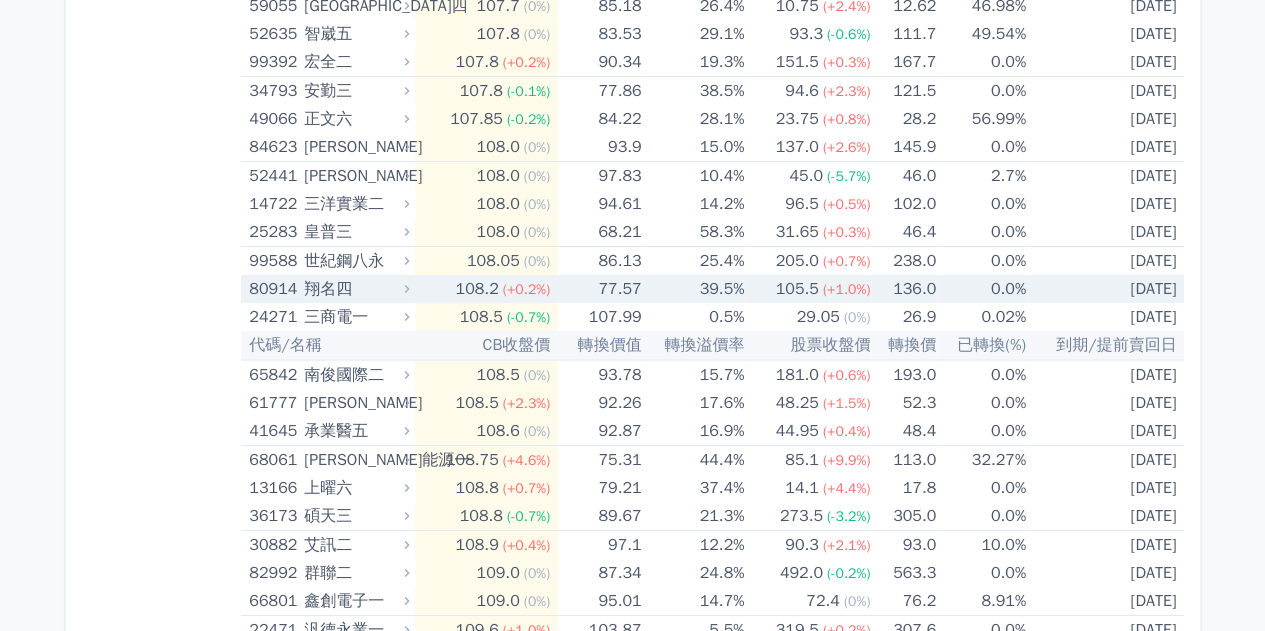 scroll, scrollTop: 11000, scrollLeft: 0, axis: vertical 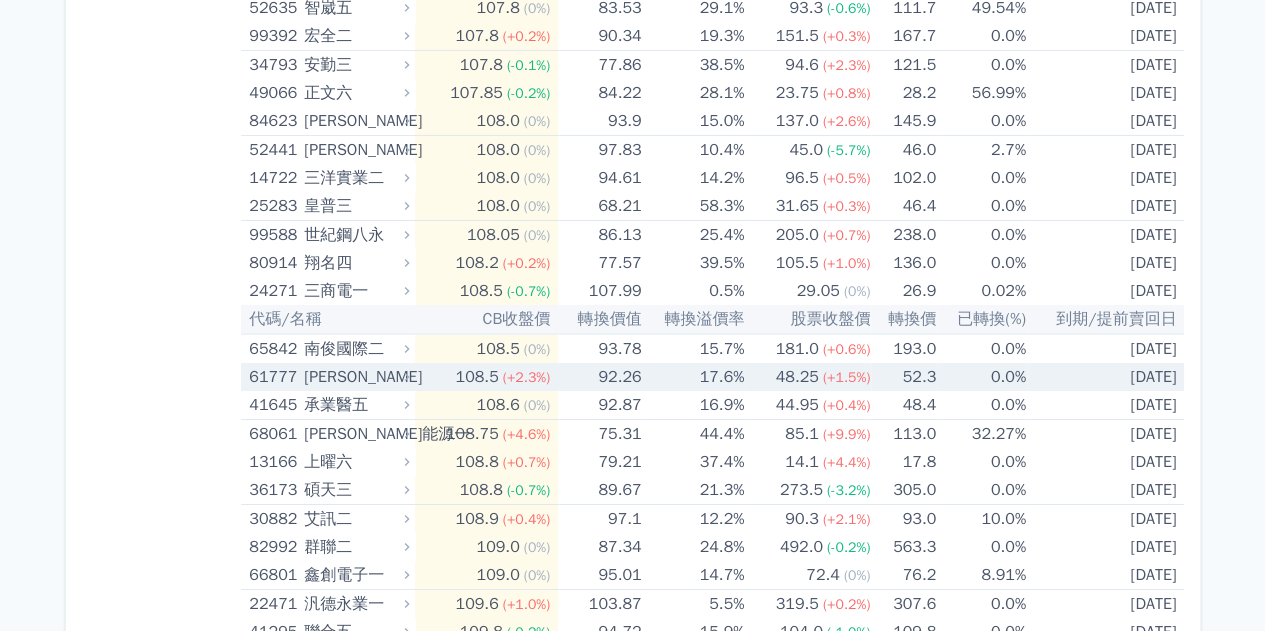click on "17.6%" at bounding box center (693, 377) 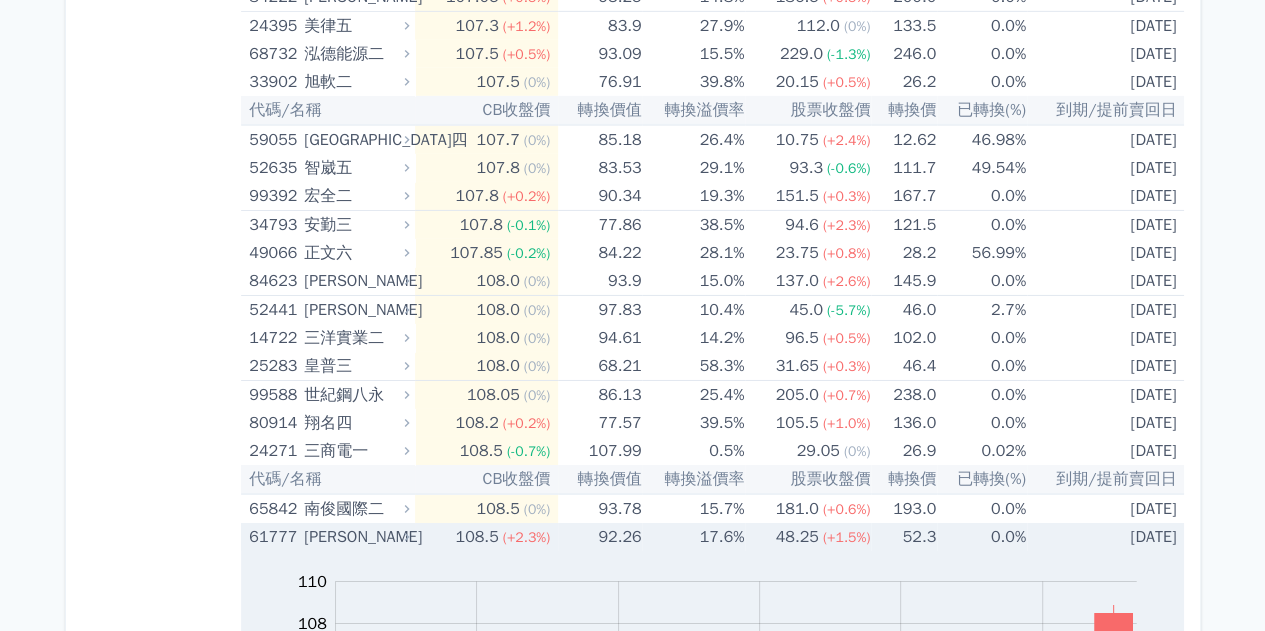 scroll, scrollTop: 10833, scrollLeft: 0, axis: vertical 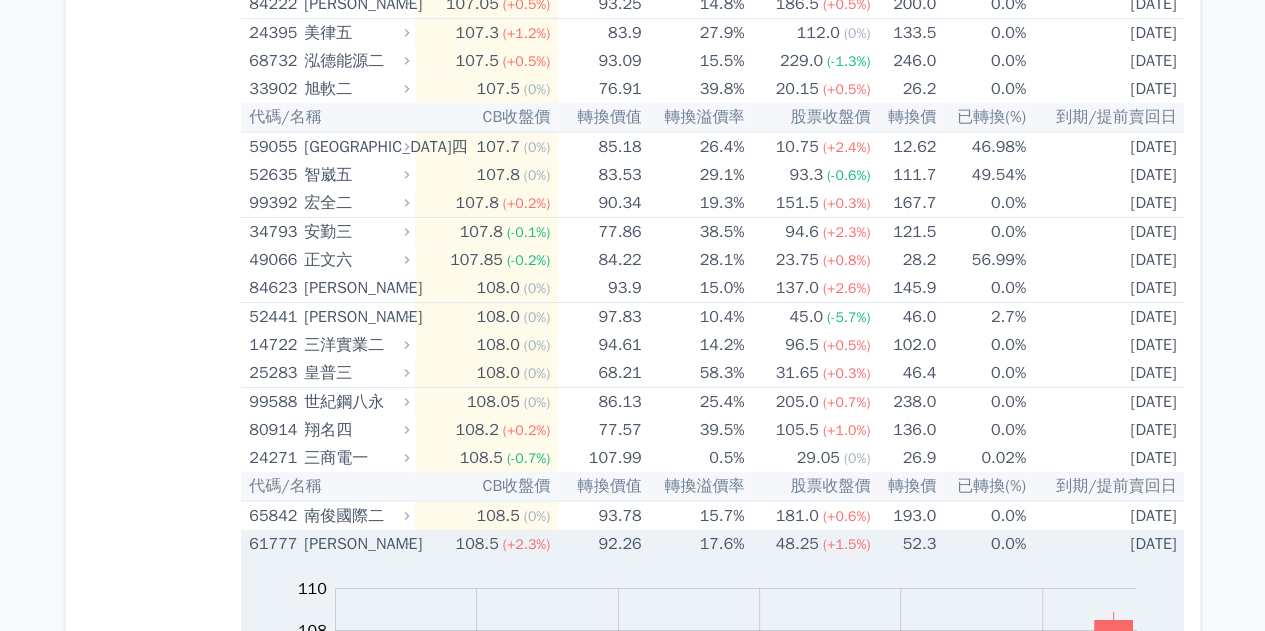 click on "48.25 (+1.5%)" at bounding box center (808, 544) 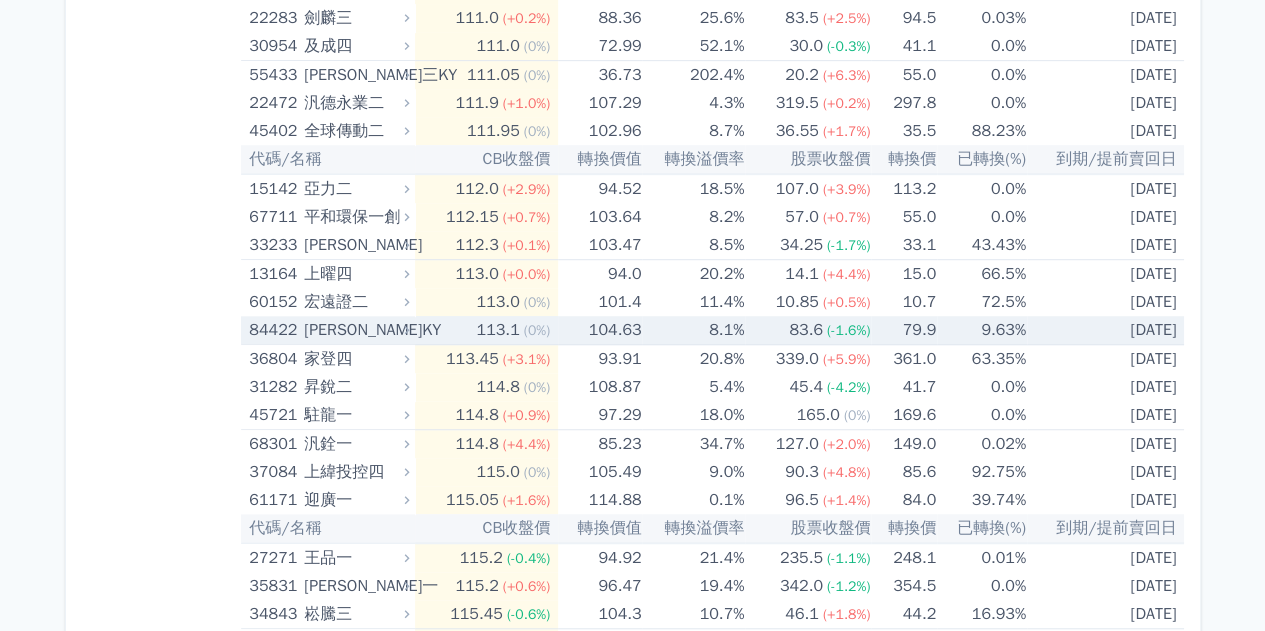 scroll, scrollTop: 12000, scrollLeft: 0, axis: vertical 